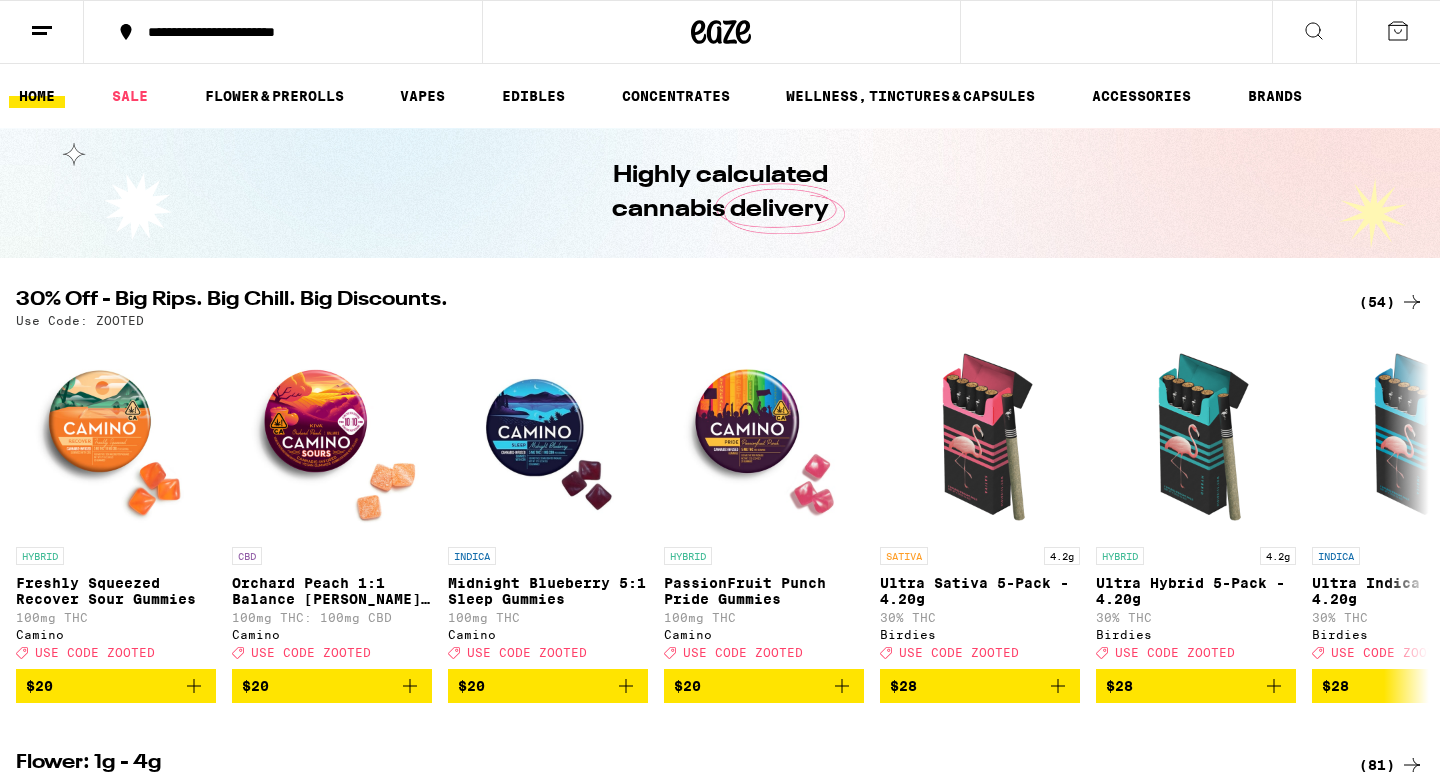 scroll, scrollTop: 0, scrollLeft: 0, axis: both 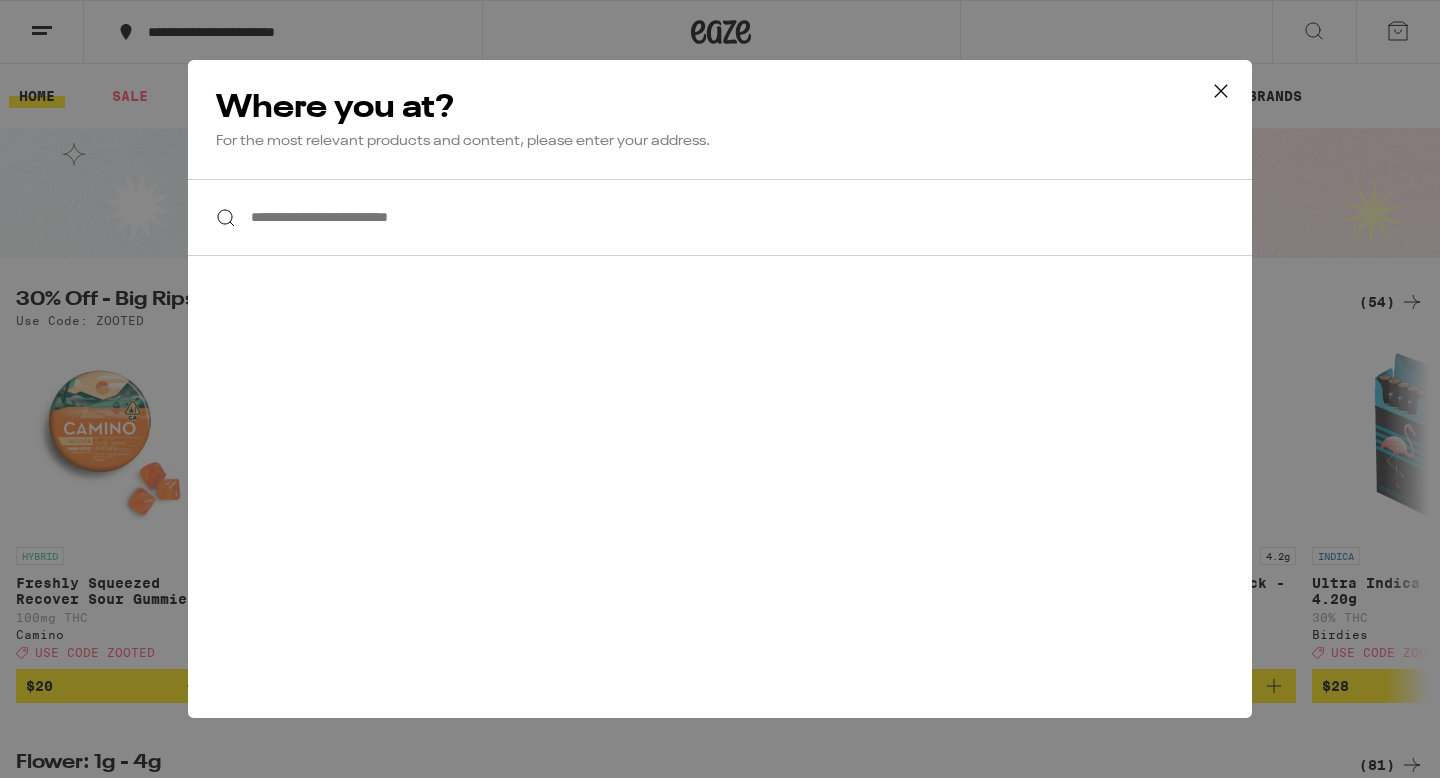 click on "**********" at bounding box center (720, 217) 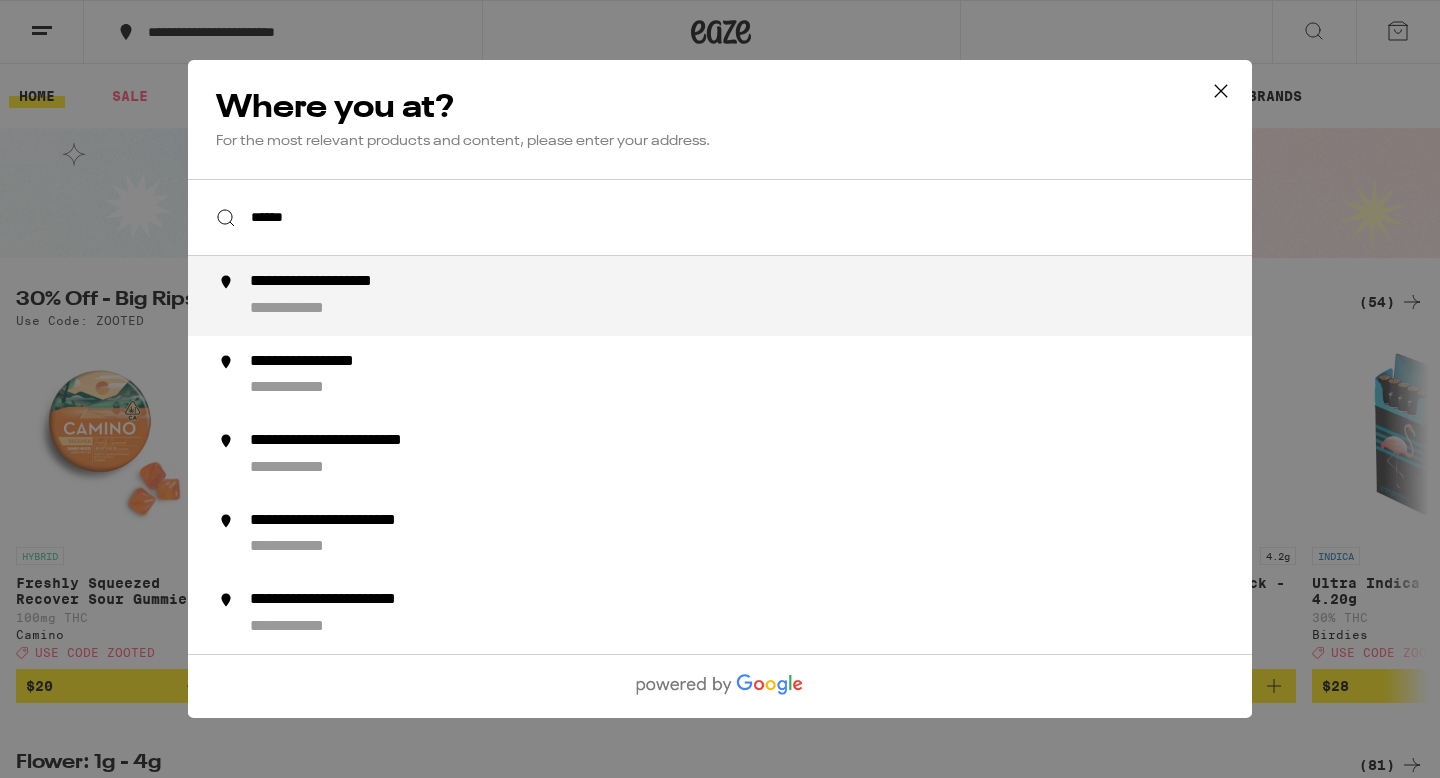 click on "**********" at bounding box center (353, 282) 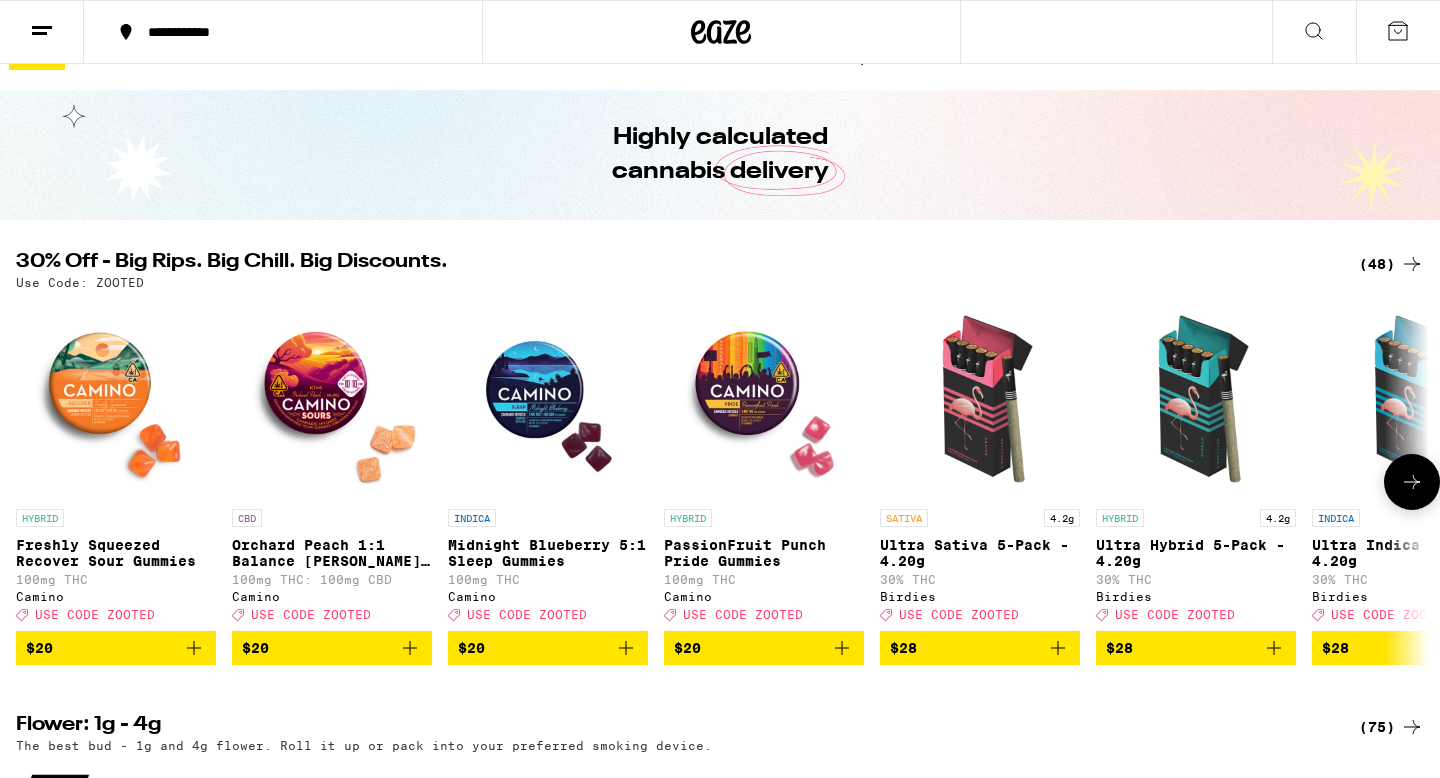 scroll, scrollTop: 190, scrollLeft: 0, axis: vertical 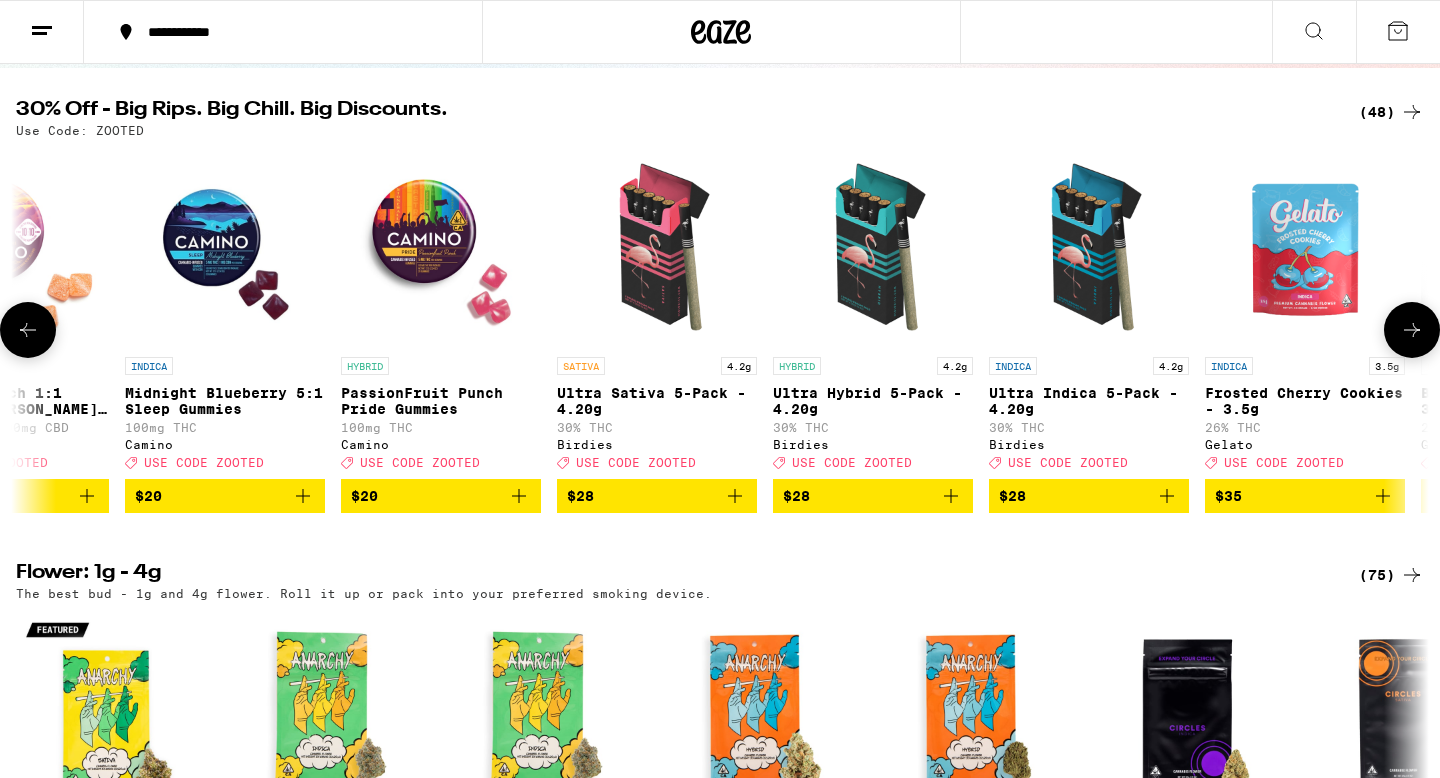 click at bounding box center (1412, 330) 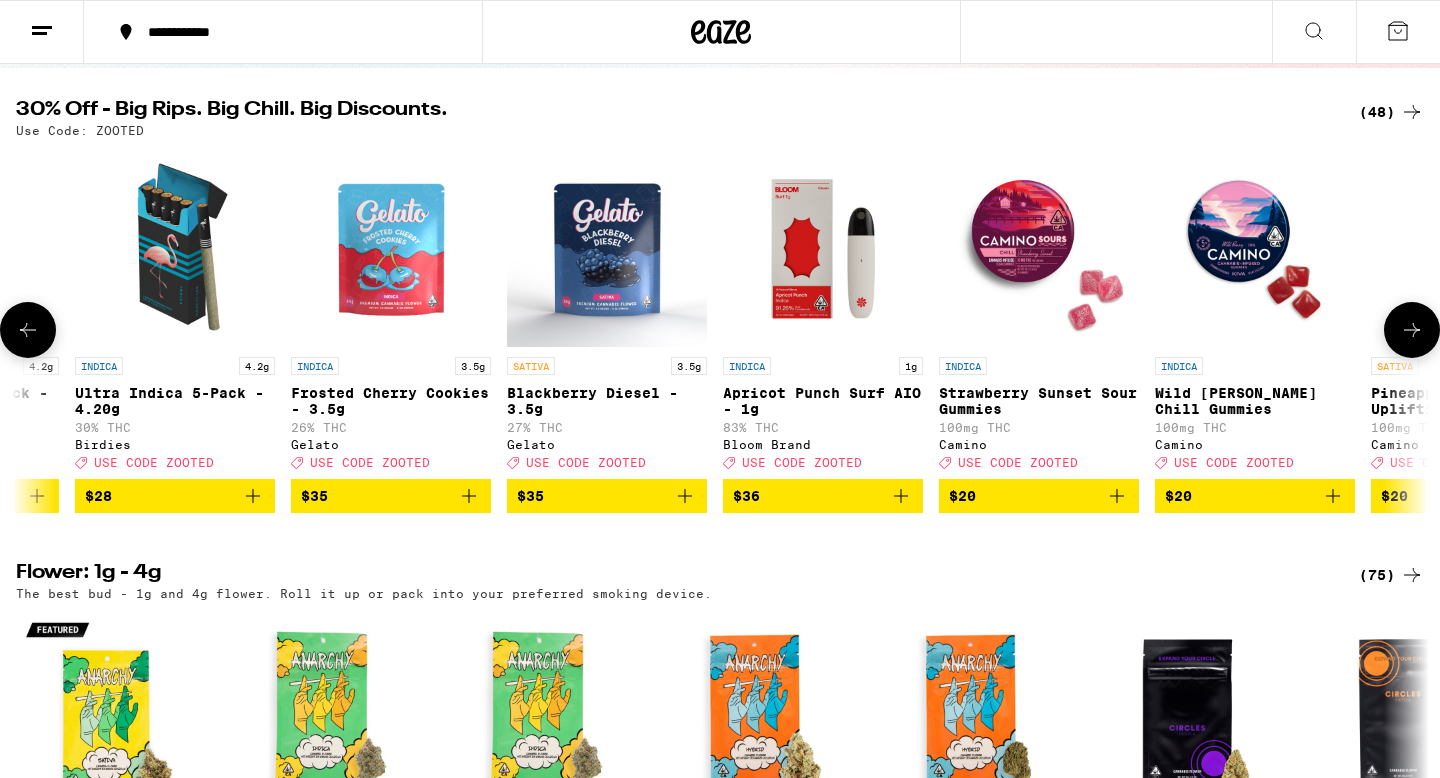 scroll, scrollTop: 0, scrollLeft: 1513, axis: horizontal 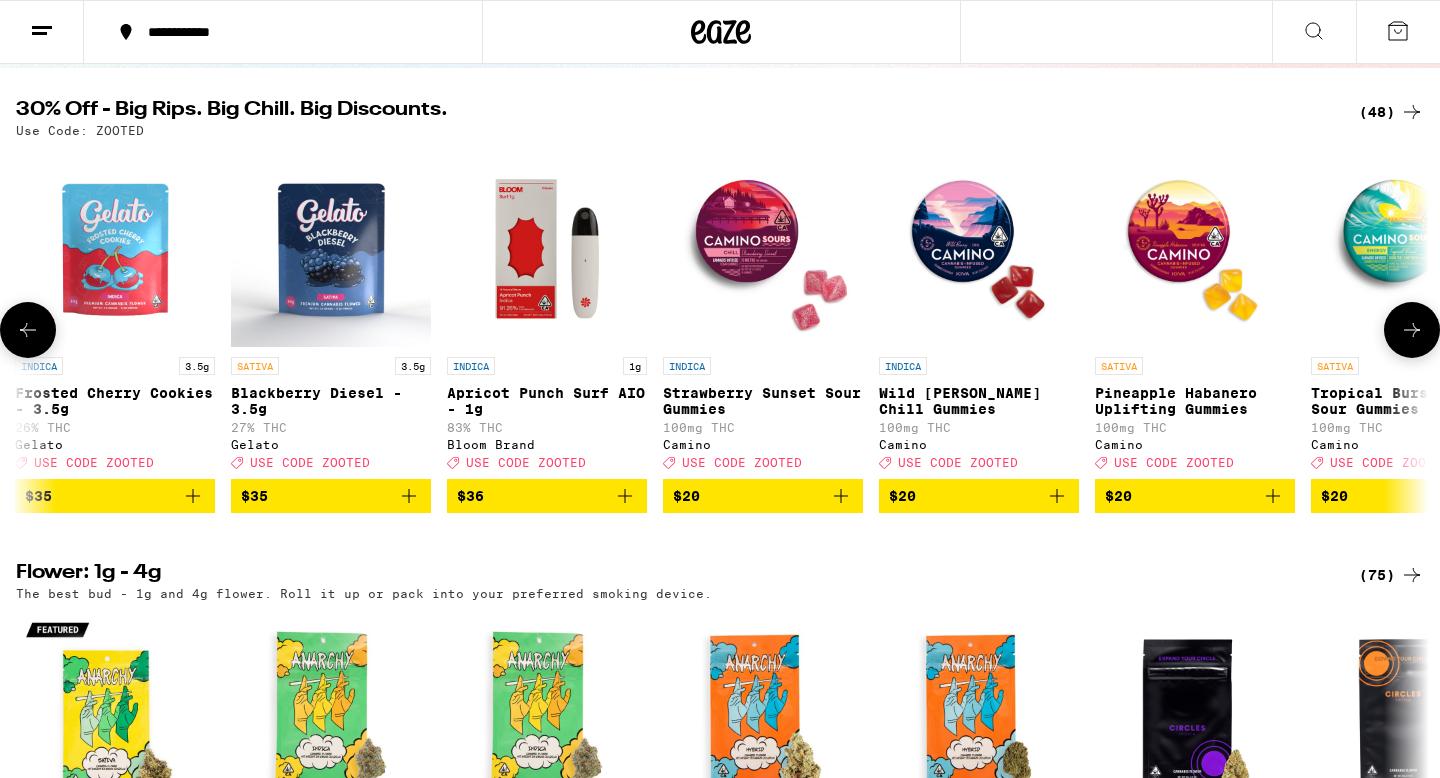 click 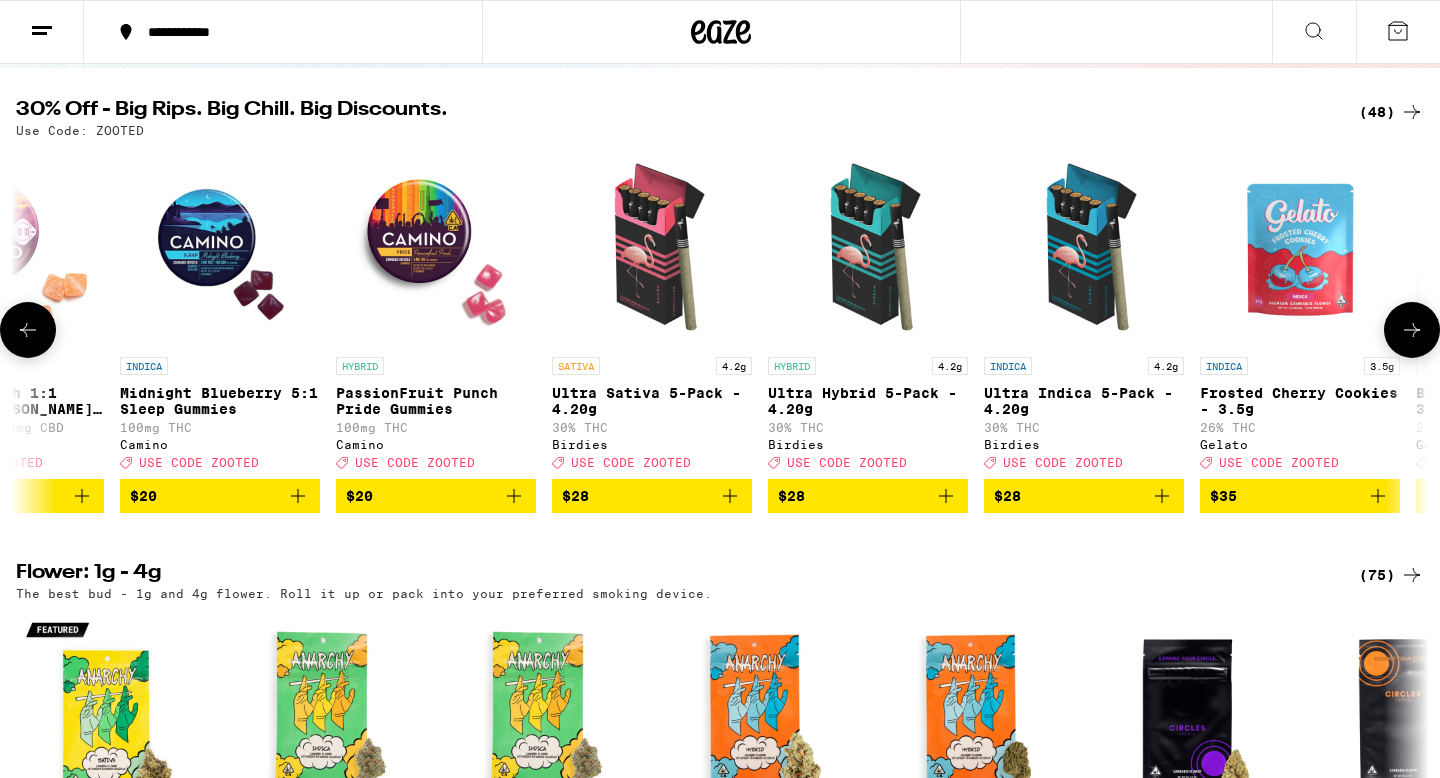 scroll, scrollTop: 0, scrollLeft: 323, axis: horizontal 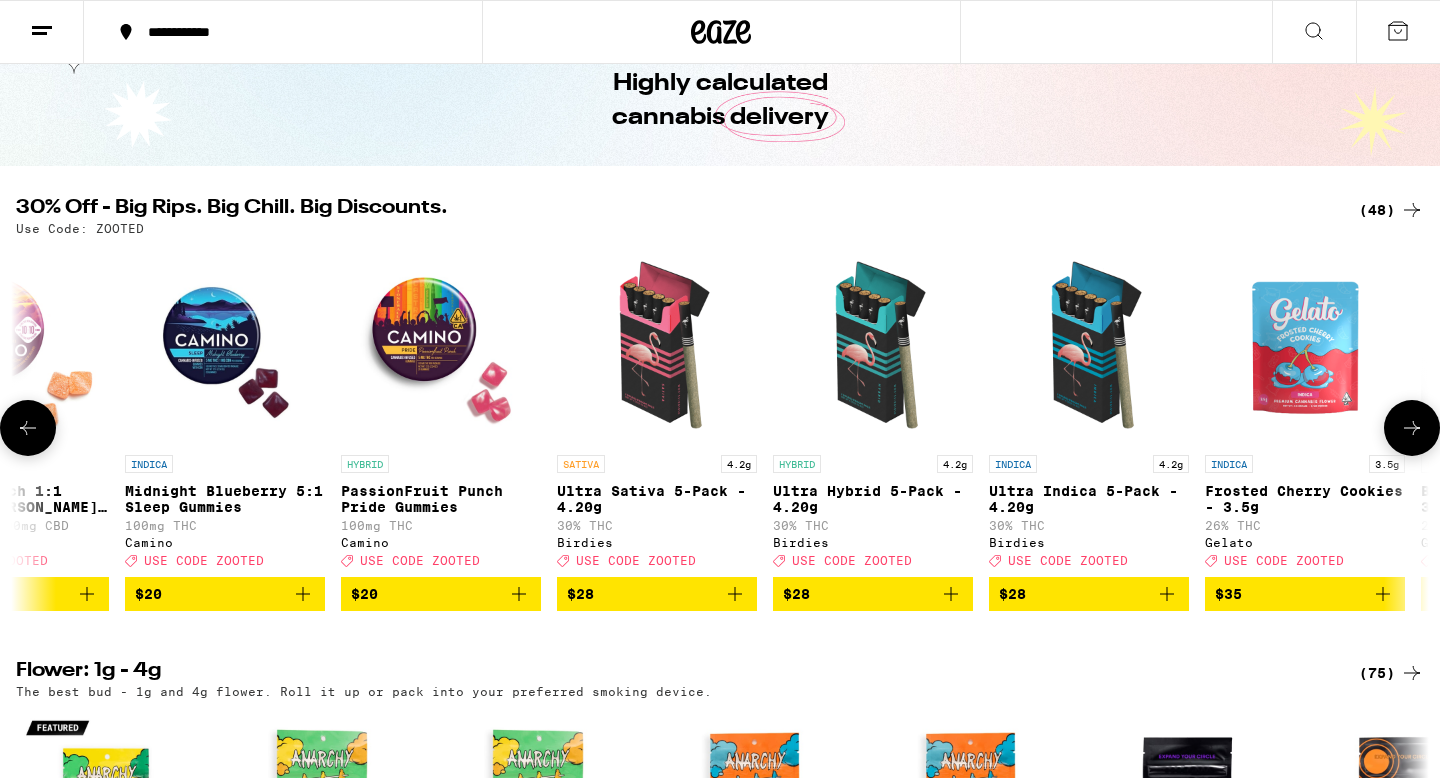 click 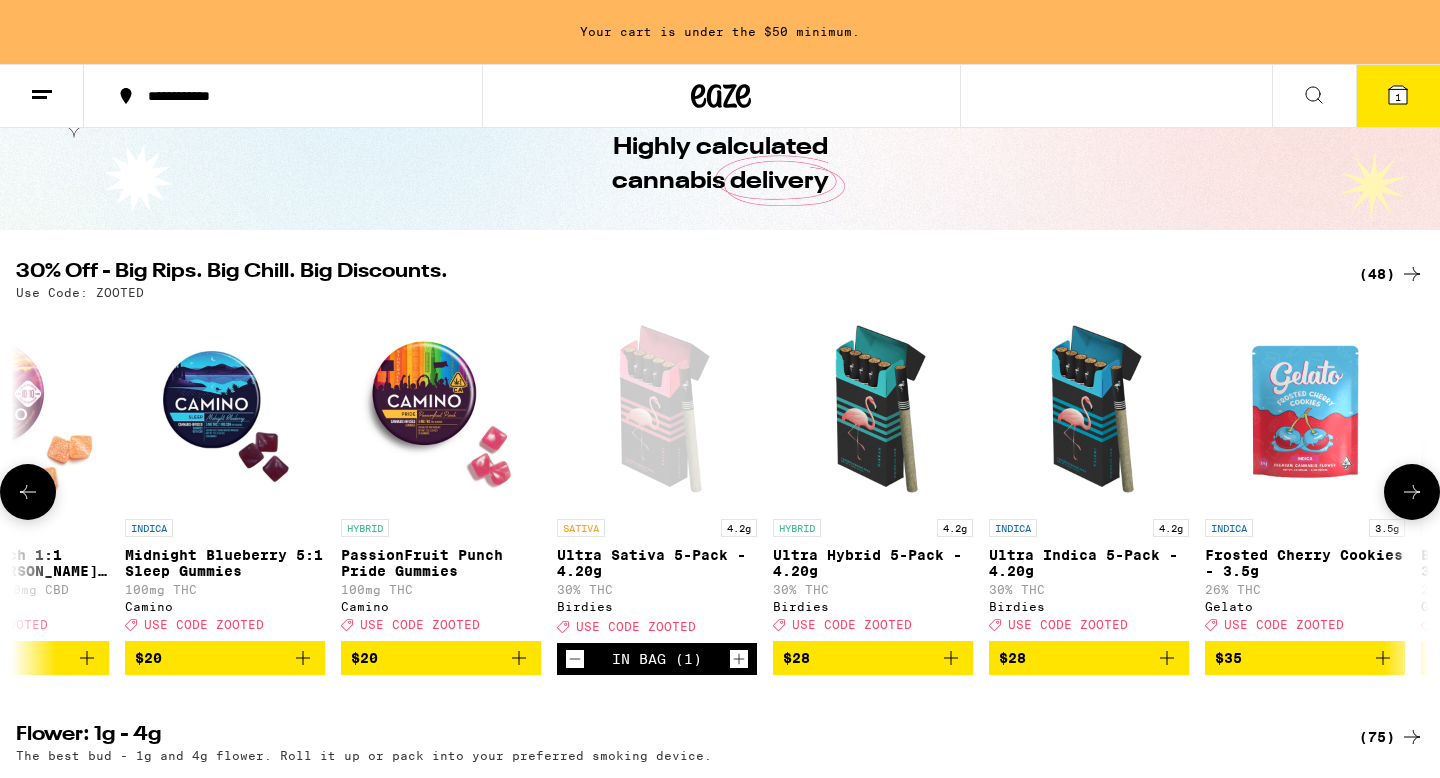 scroll, scrollTop: 156, scrollLeft: 0, axis: vertical 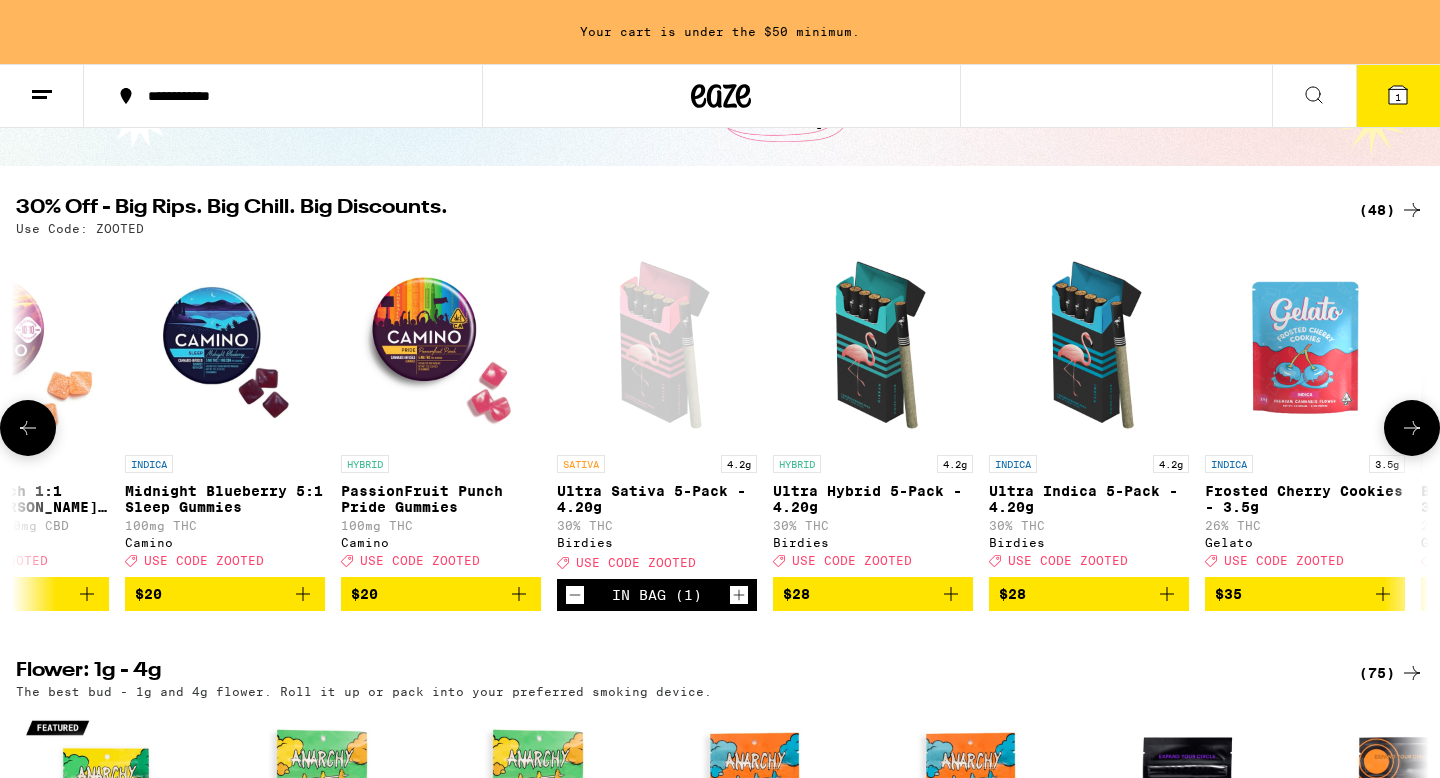 click 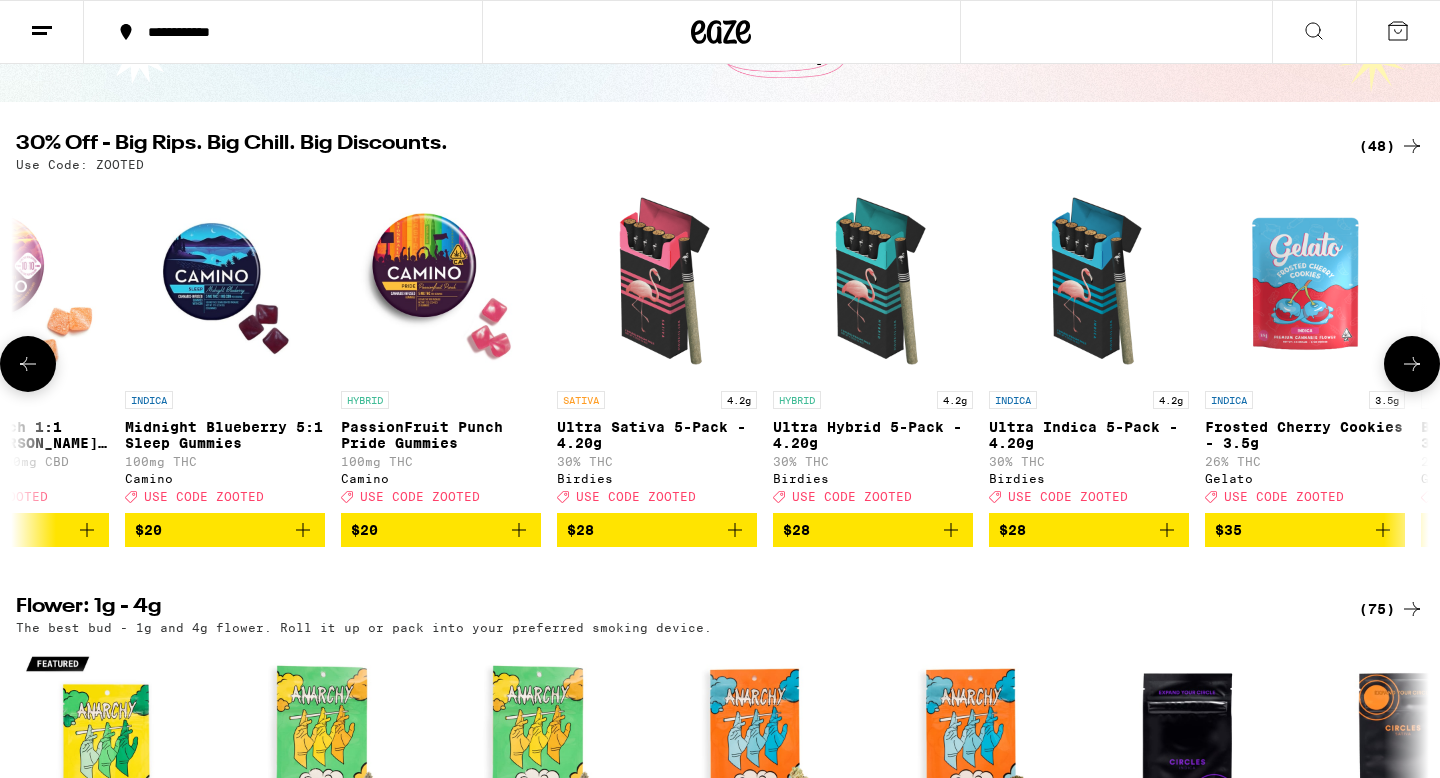 scroll, scrollTop: 92, scrollLeft: 0, axis: vertical 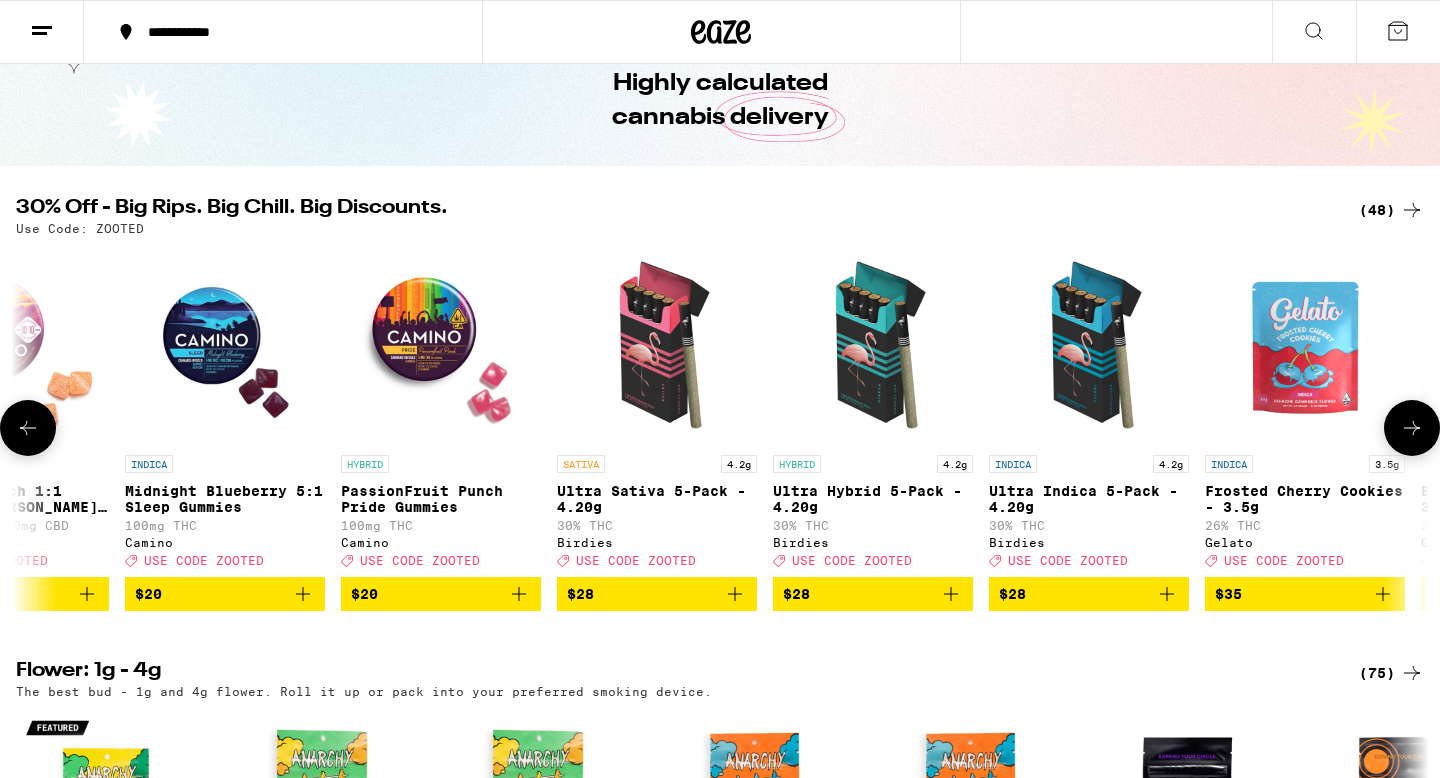 click 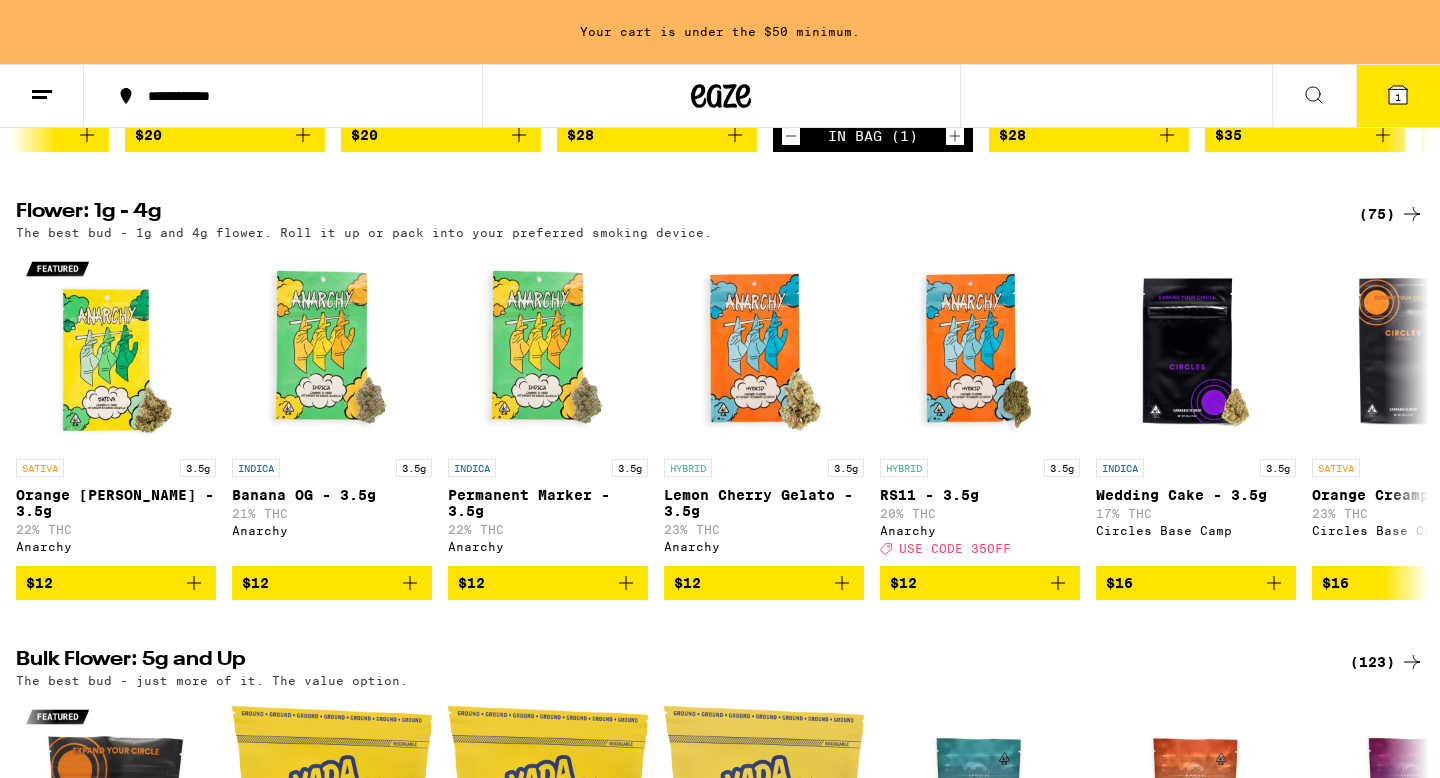 scroll, scrollTop: 503, scrollLeft: 0, axis: vertical 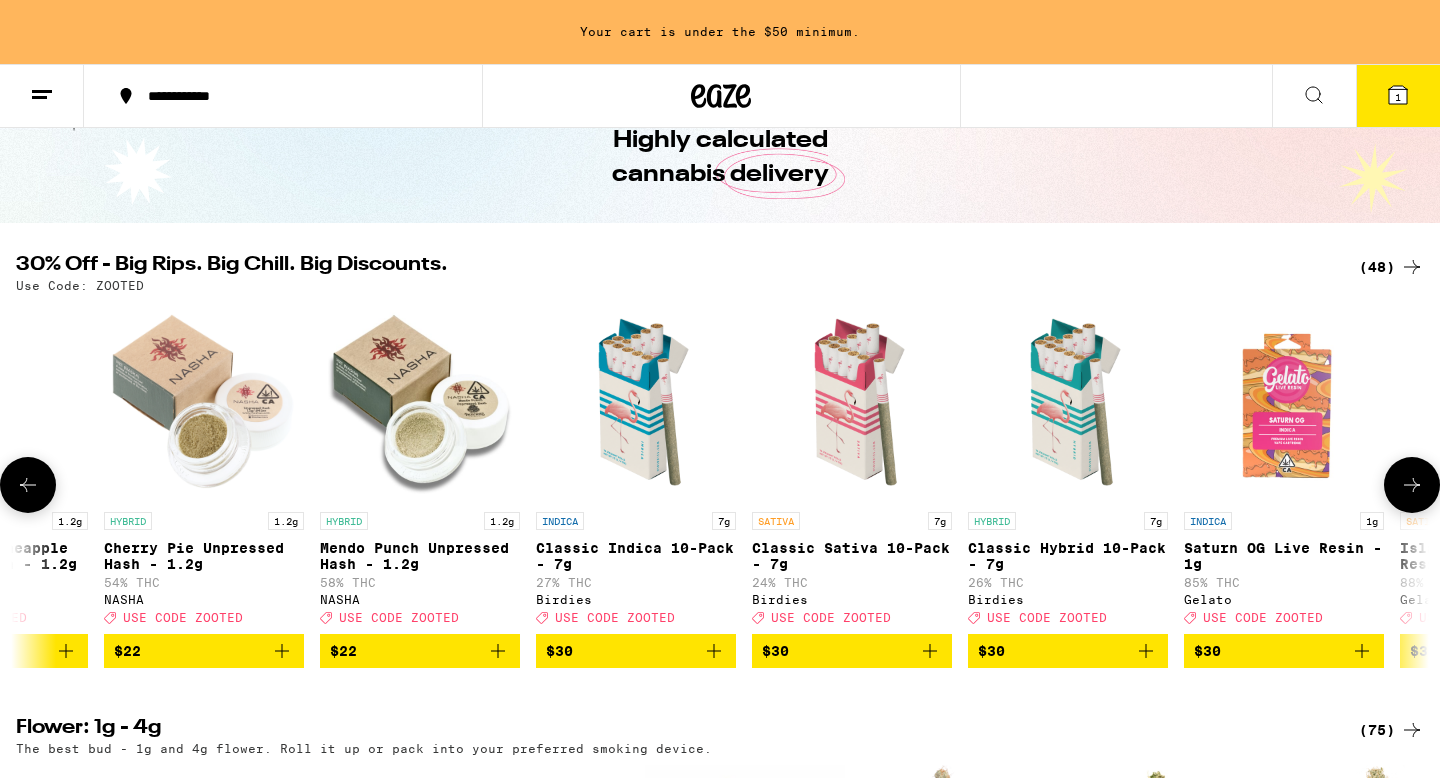 click 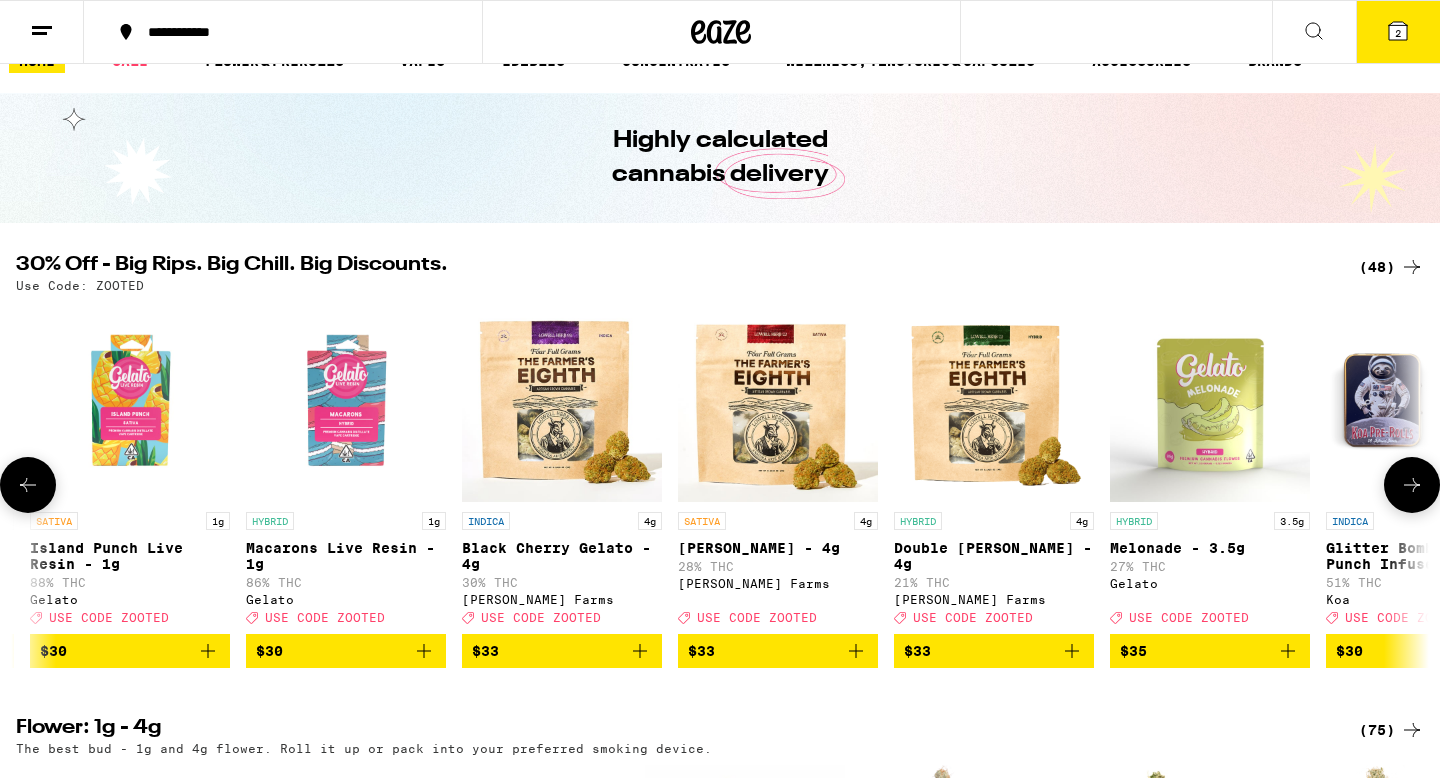 scroll, scrollTop: 0, scrollLeft: 5823, axis: horizontal 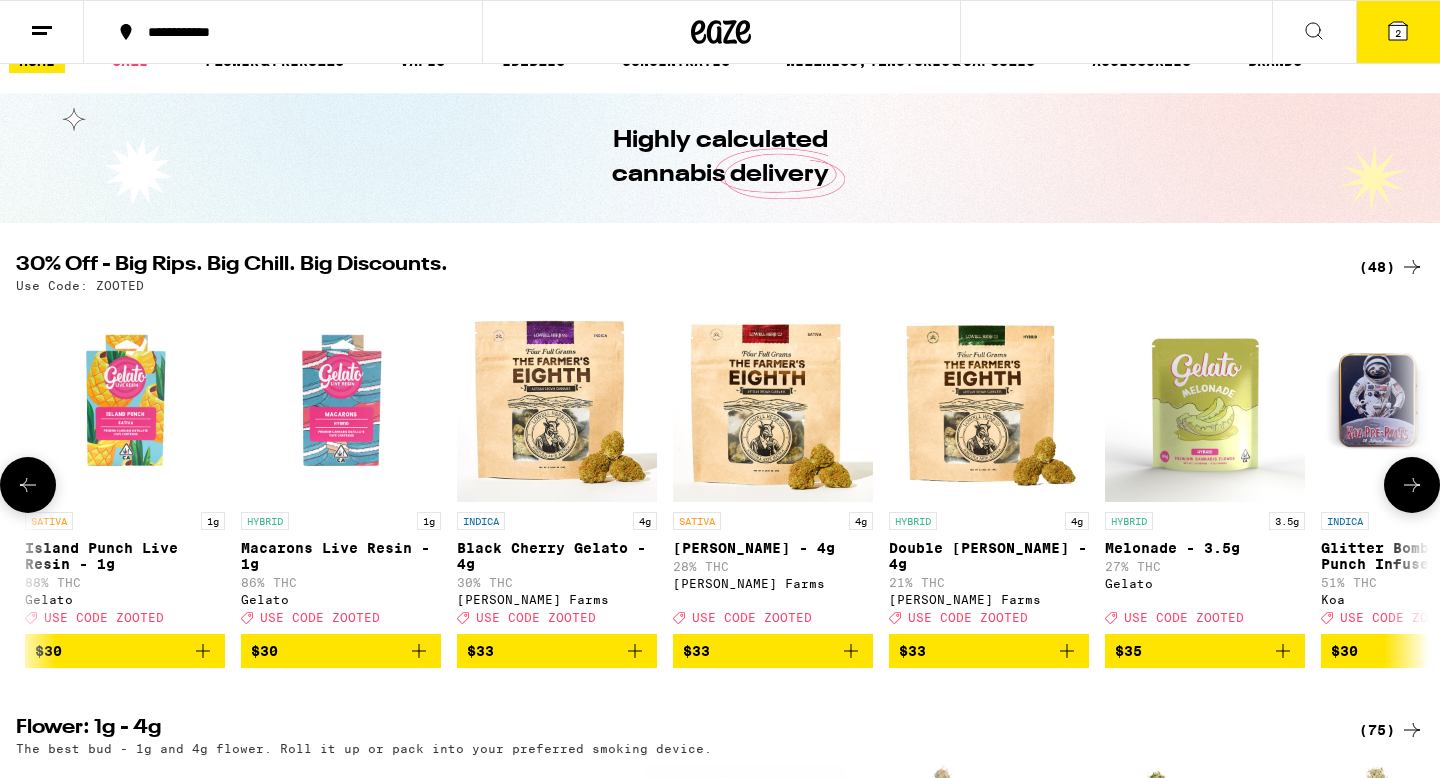 click 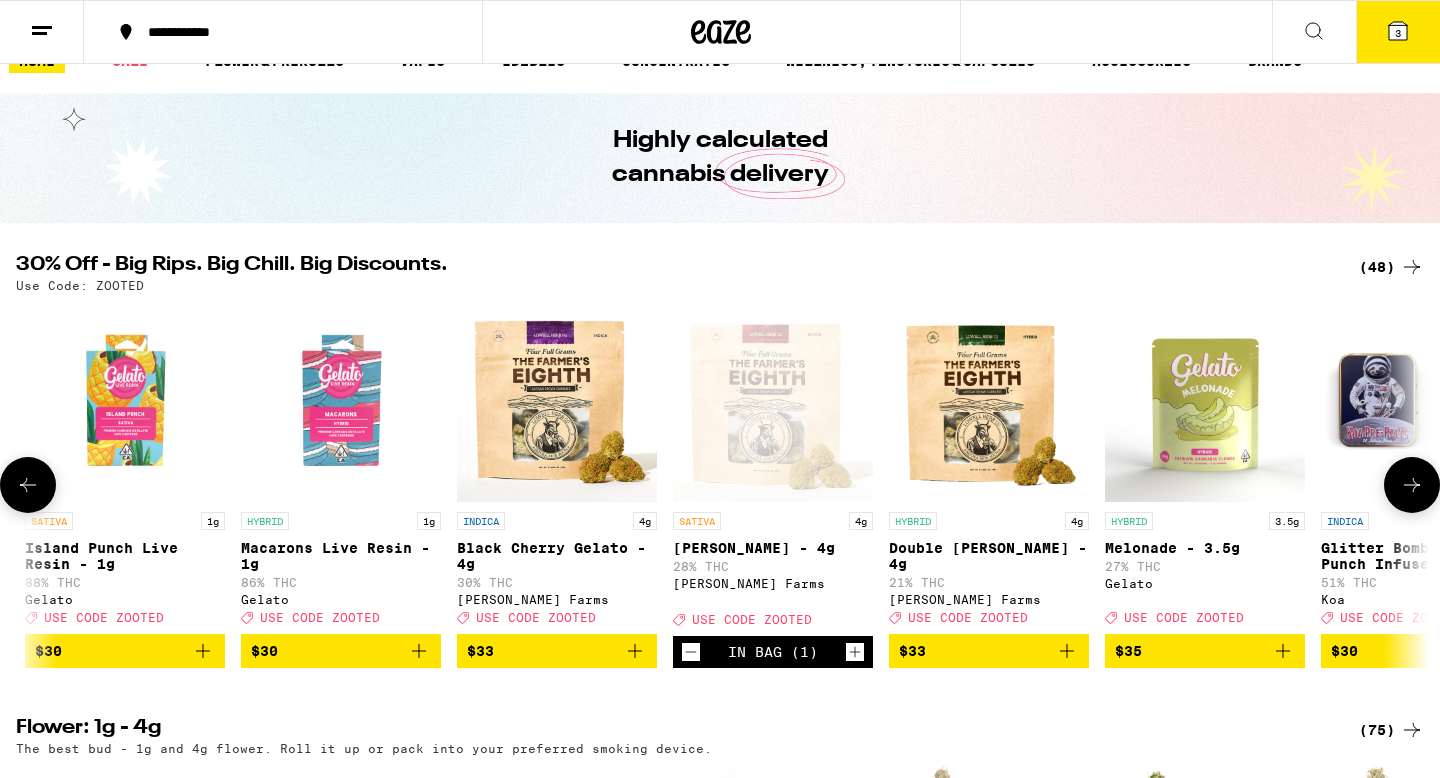 click 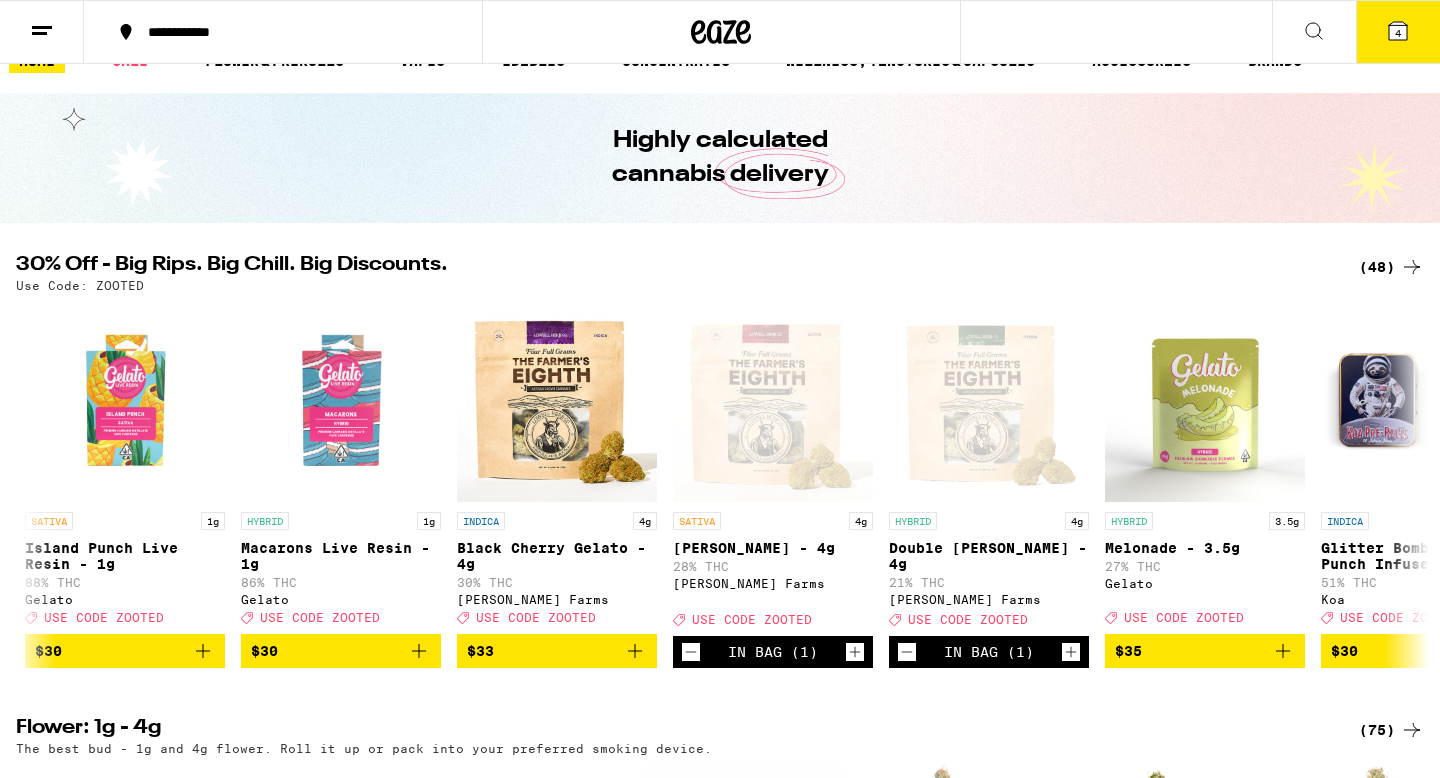 click on "4" at bounding box center [1398, 32] 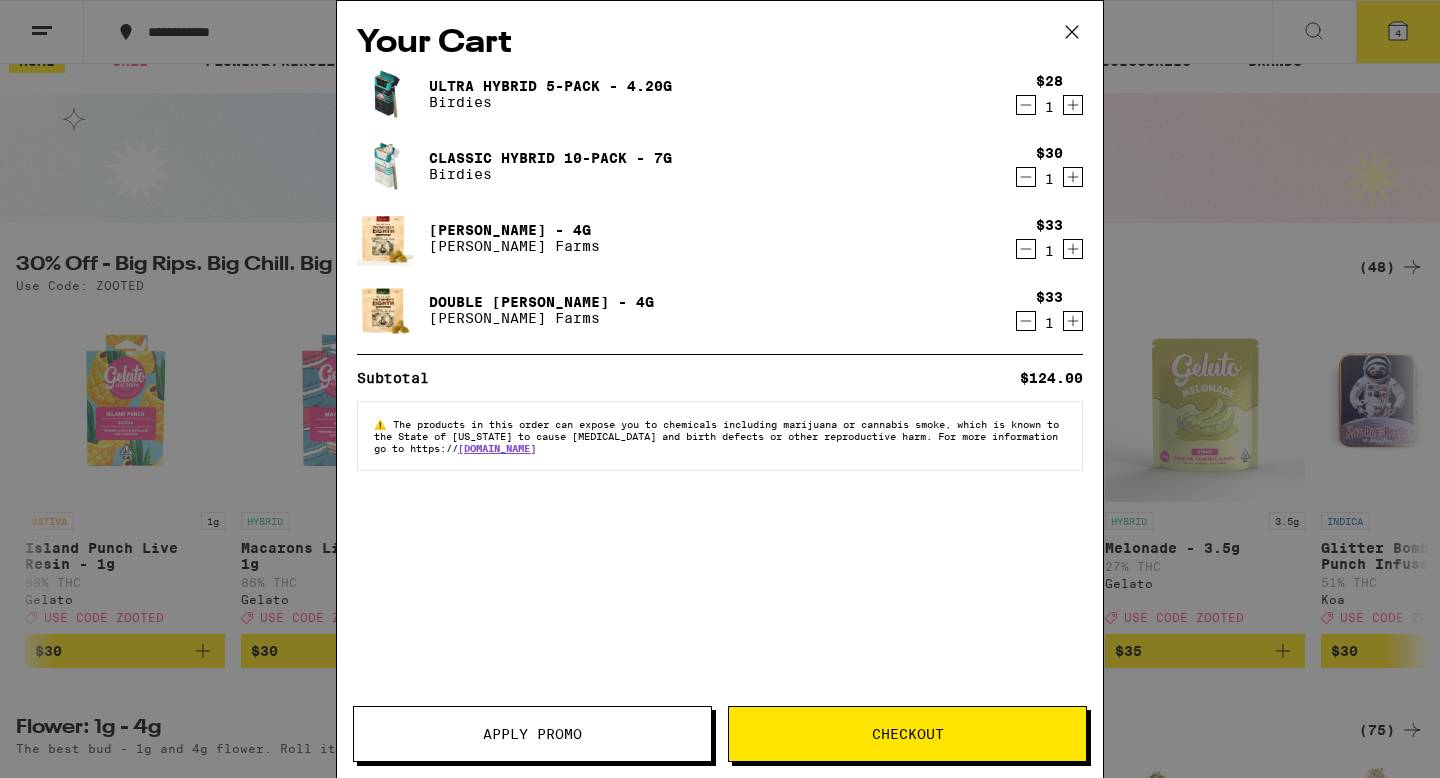 scroll, scrollTop: 0, scrollLeft: 0, axis: both 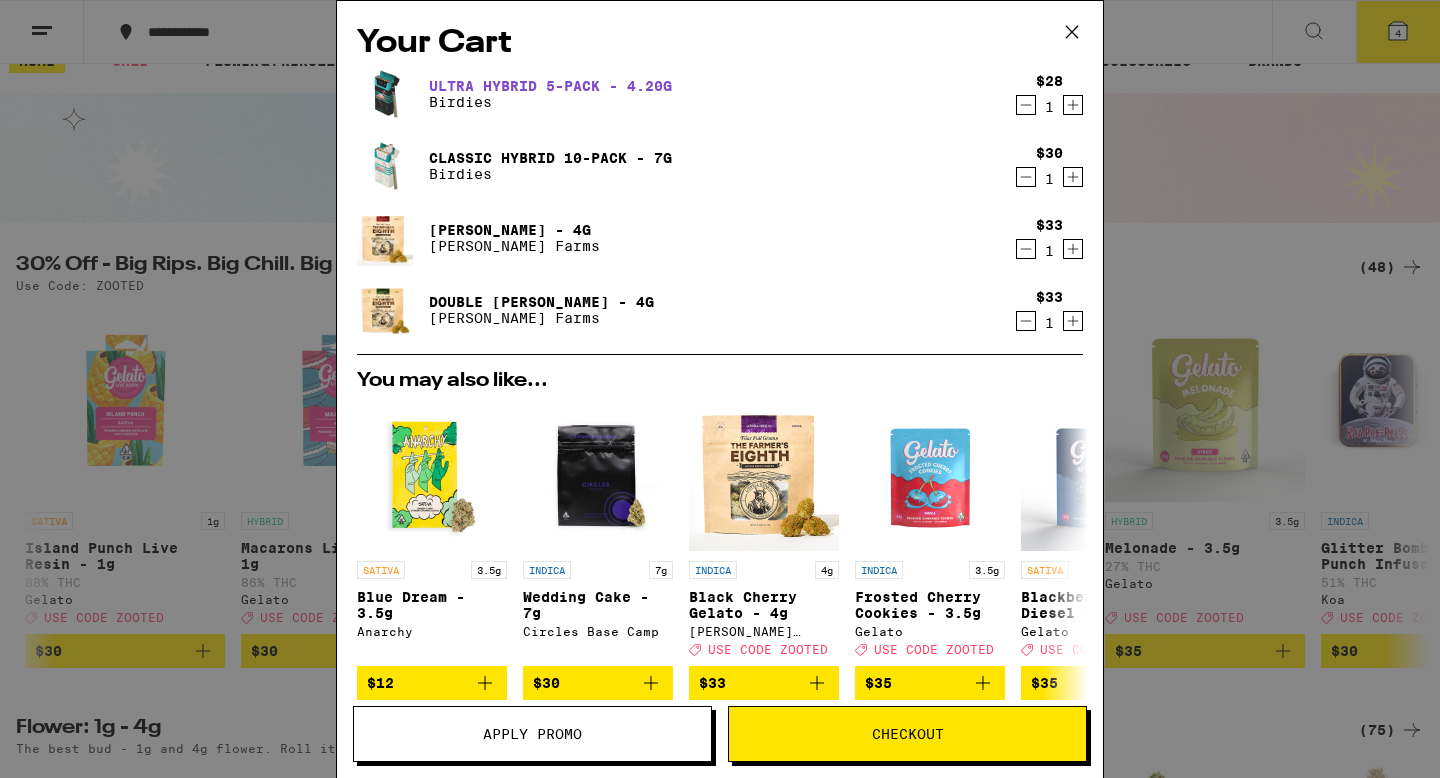click on "Ultra Hybrid 5-Pack - 4.20g" at bounding box center (550, 86) 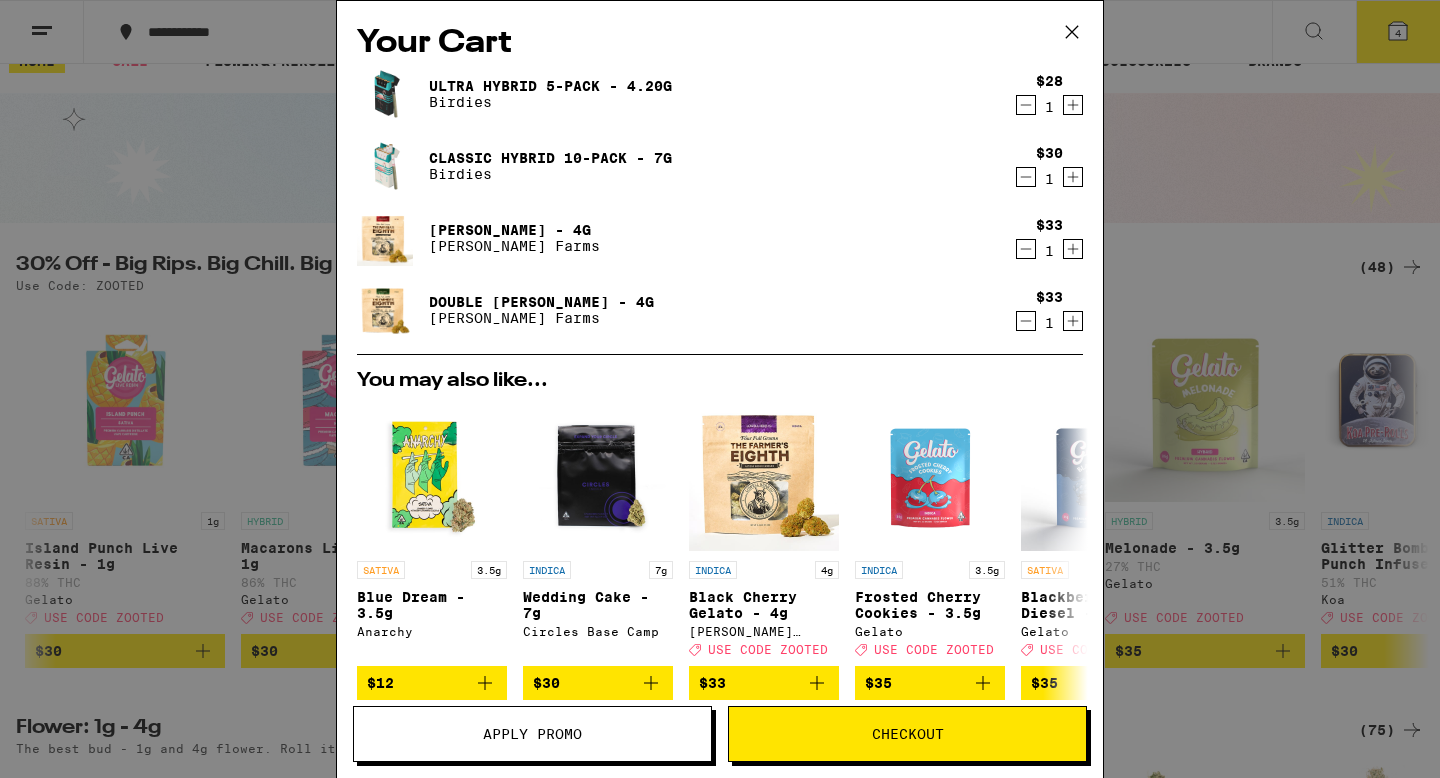 click 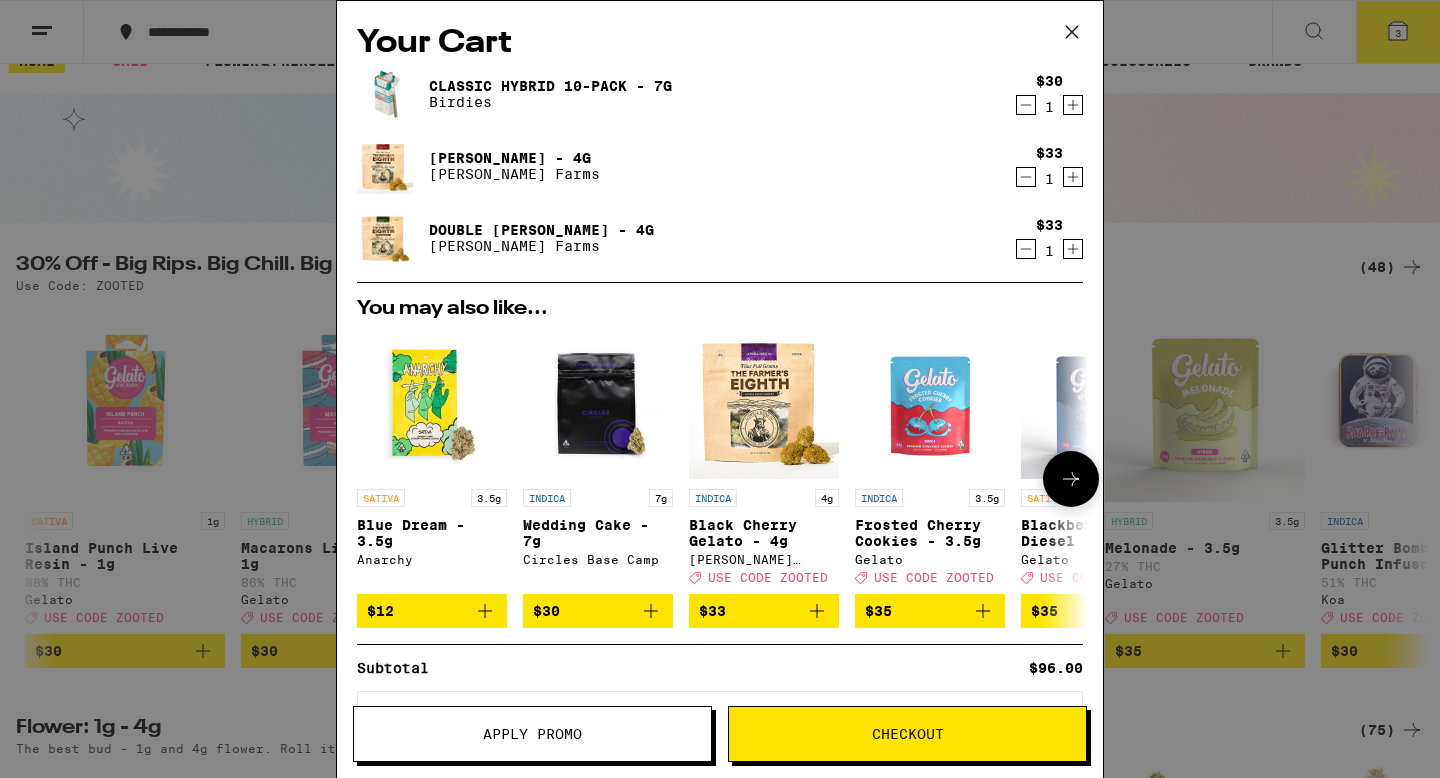 scroll, scrollTop: 93, scrollLeft: 0, axis: vertical 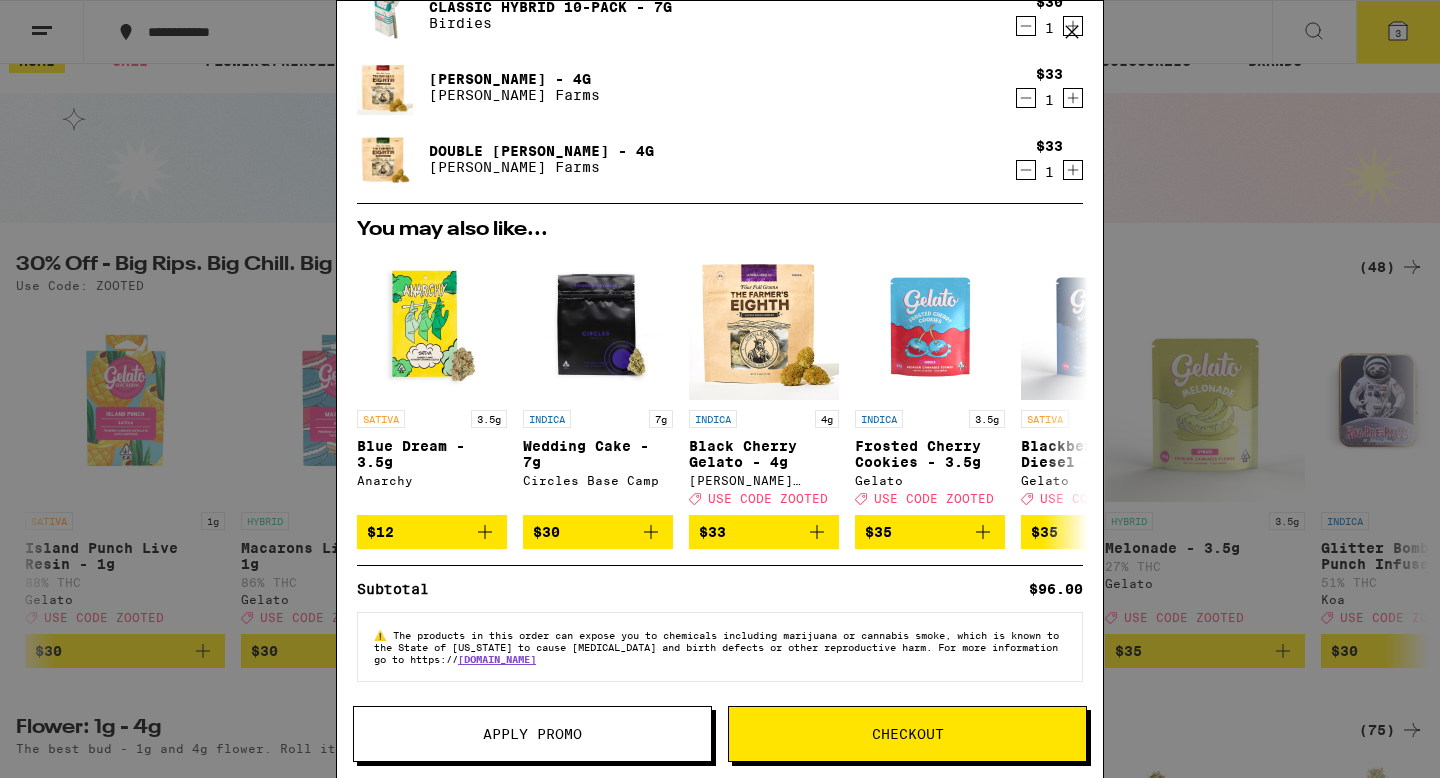click on "Checkout" at bounding box center [907, 734] 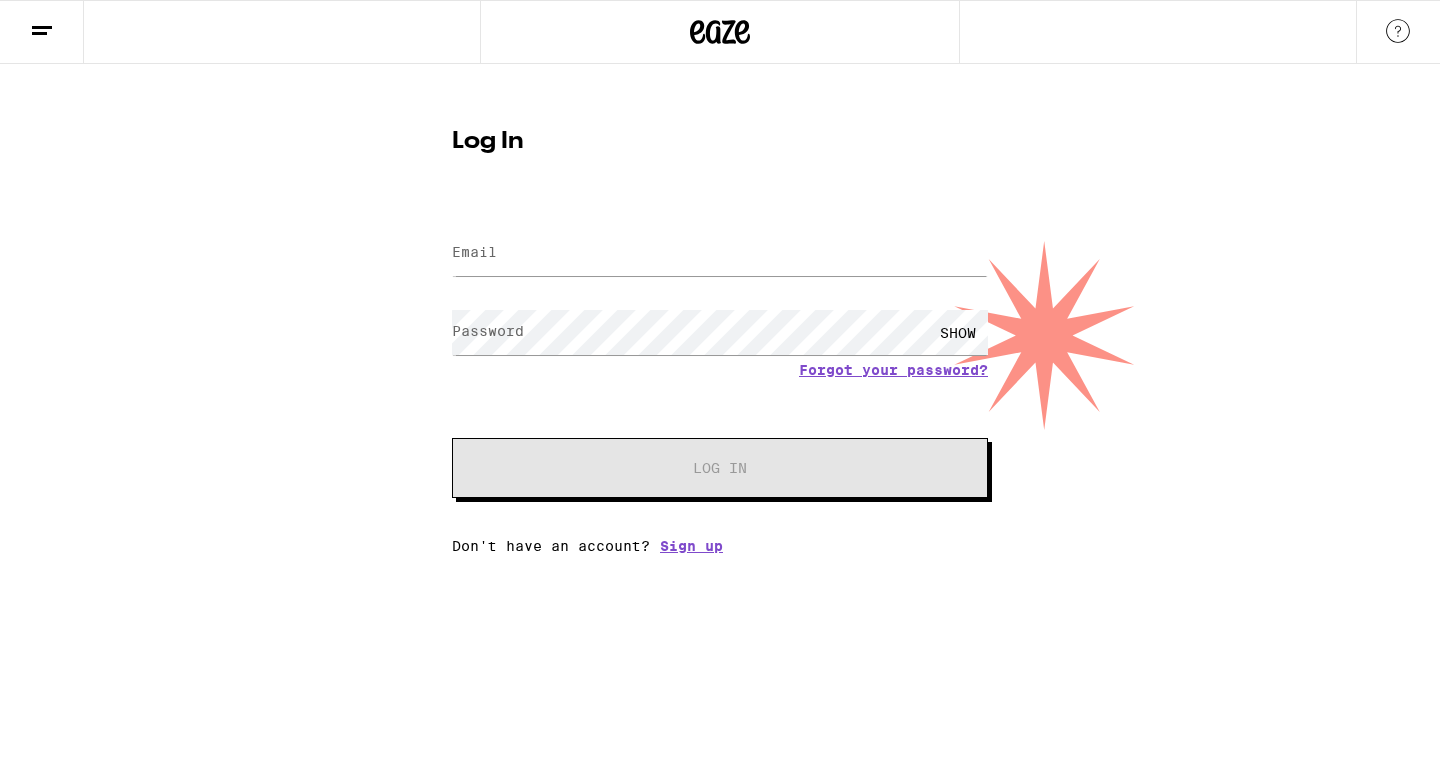 scroll, scrollTop: 0, scrollLeft: 0, axis: both 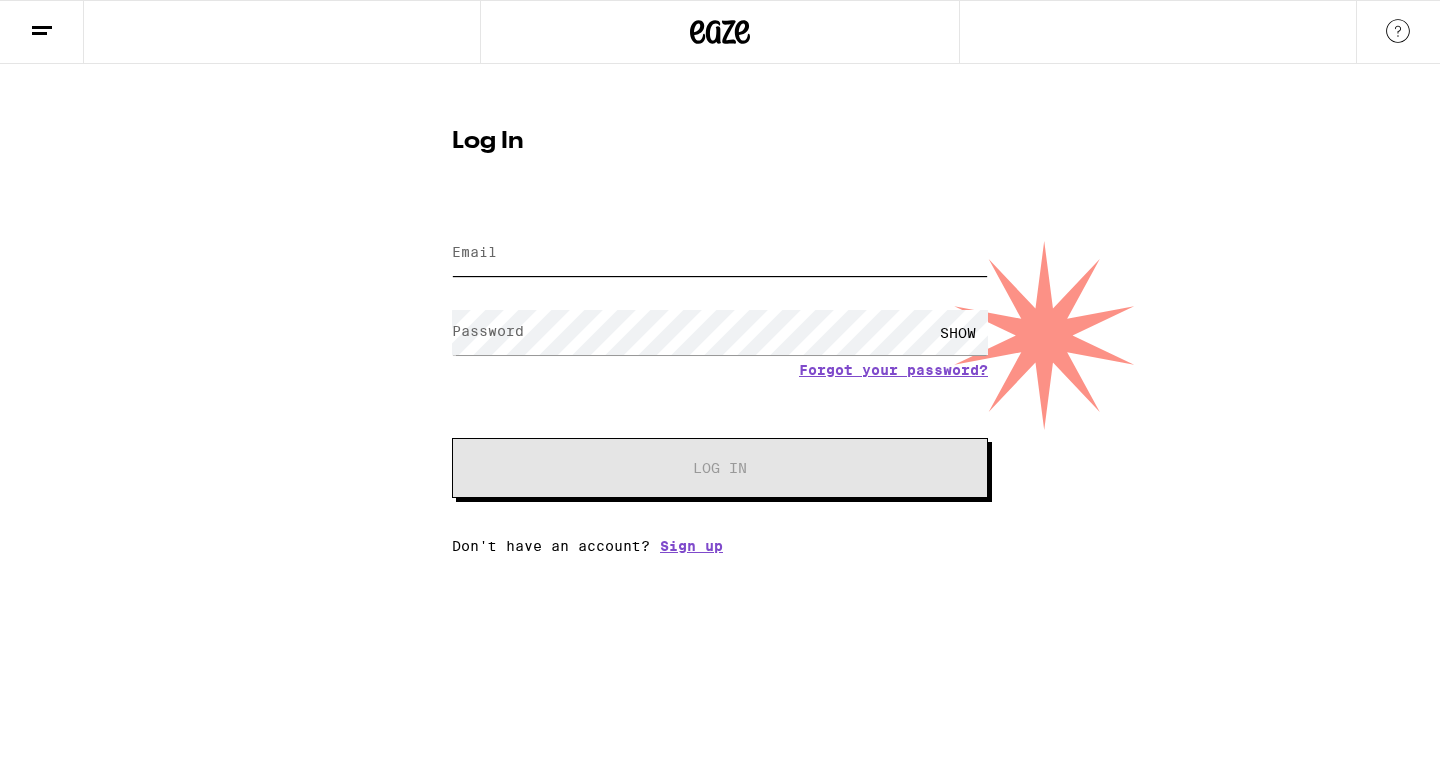 click on "Email" at bounding box center (720, 253) 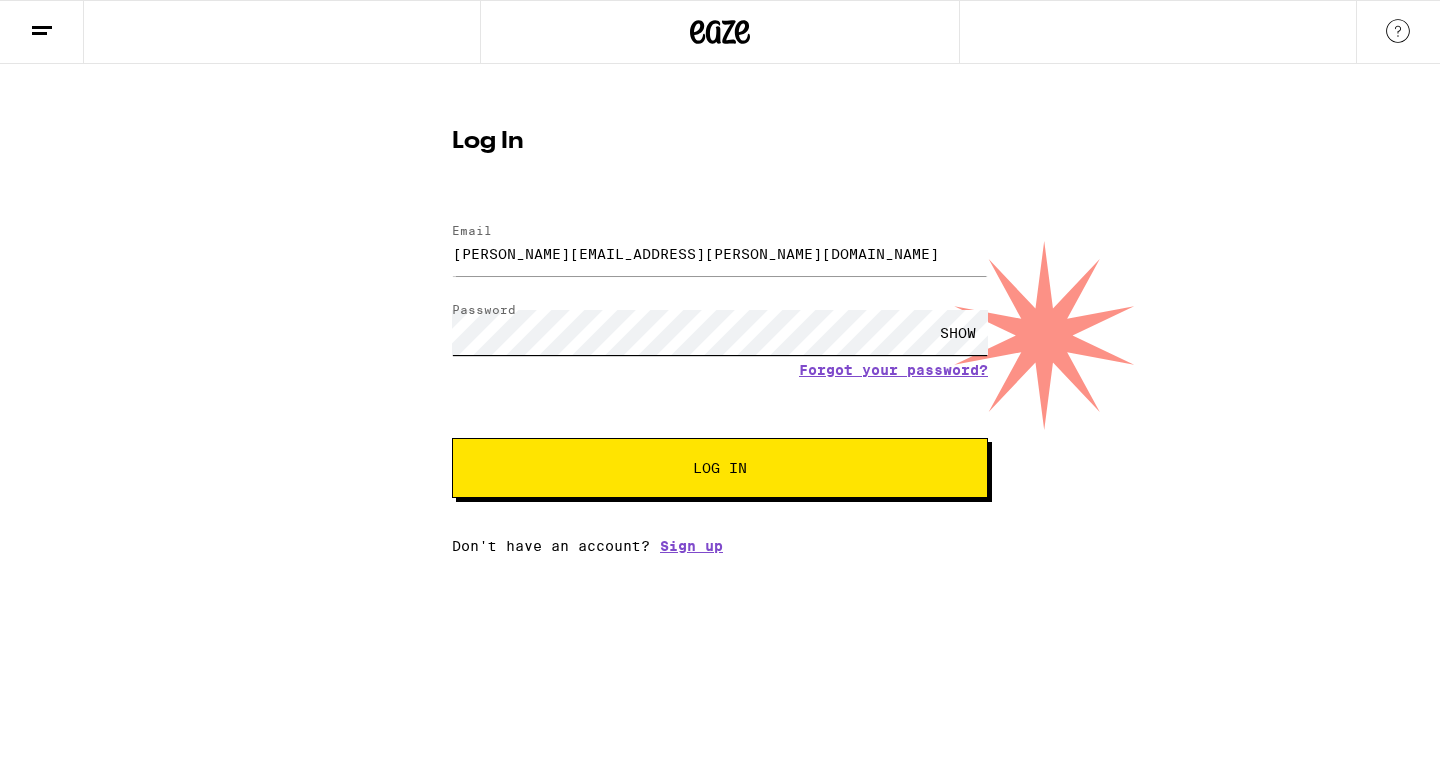 click on "Log In" at bounding box center (720, 468) 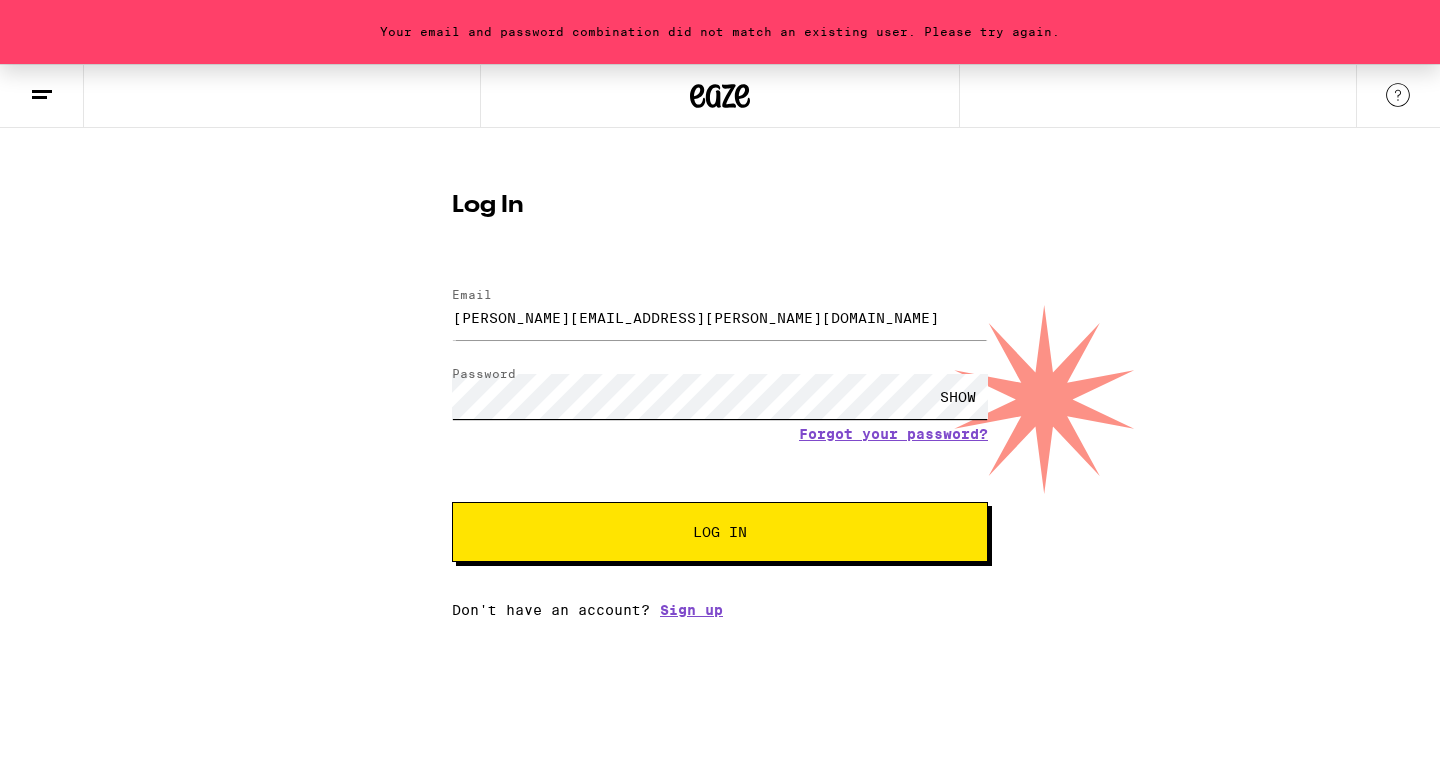 click on "Log In" at bounding box center (720, 532) 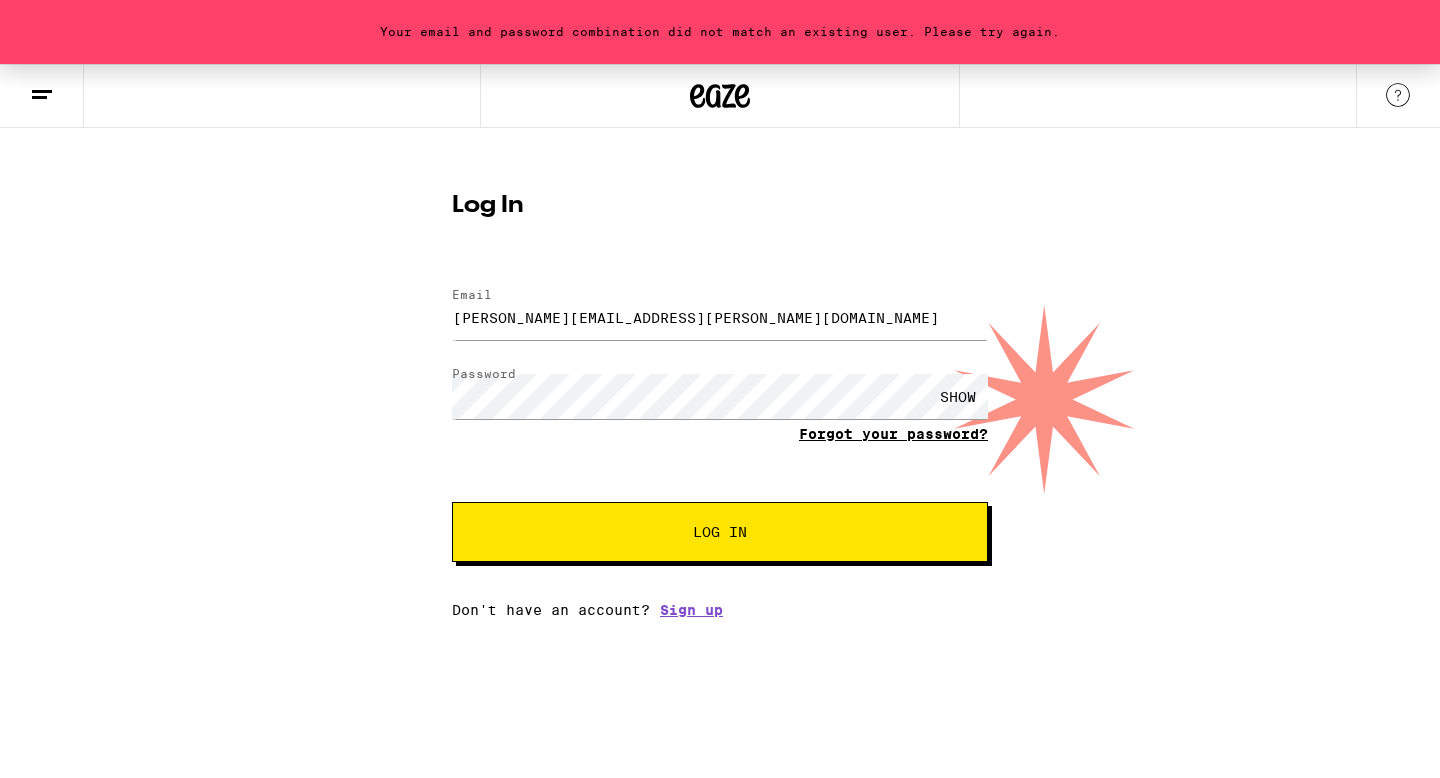 click on "Forgot your password?" at bounding box center [893, 434] 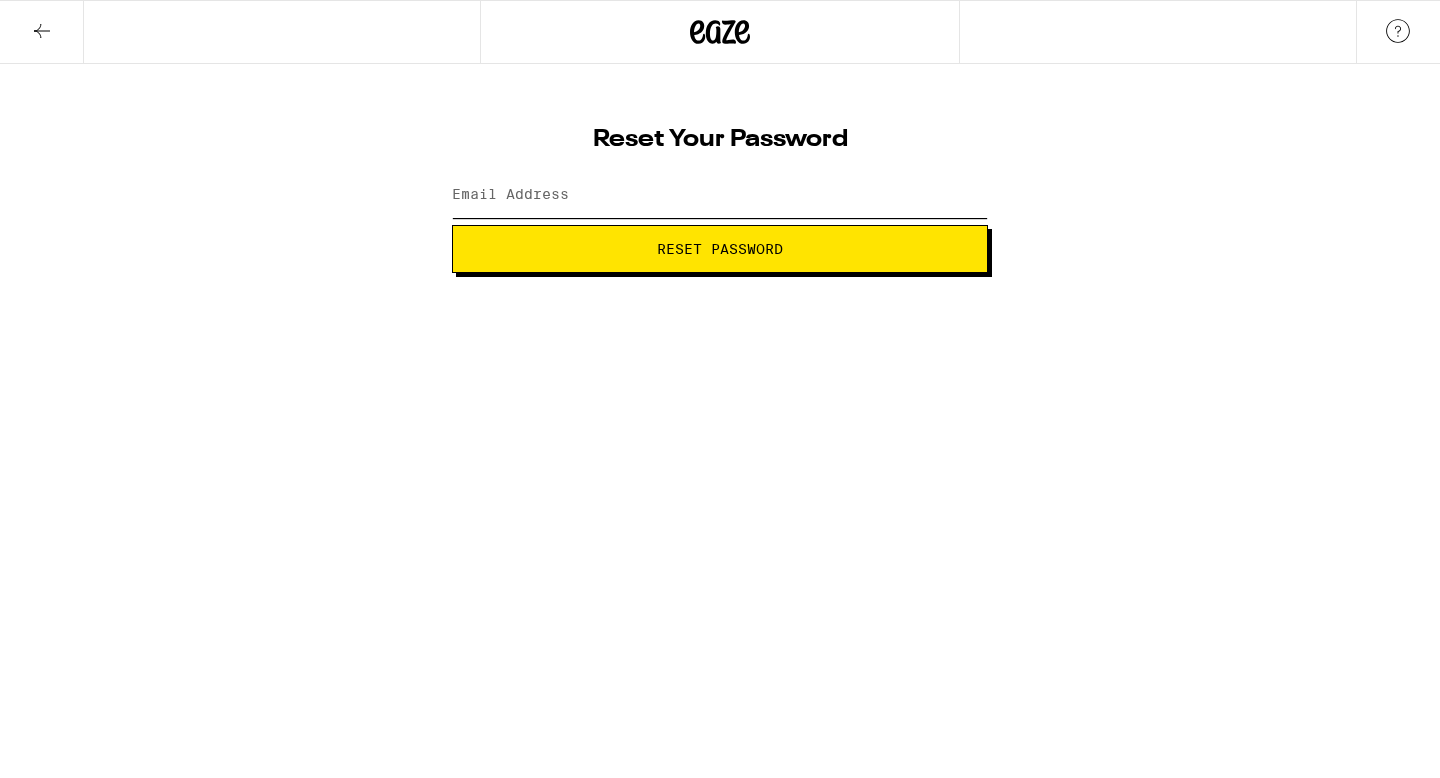 click on "Email Address" at bounding box center [720, 195] 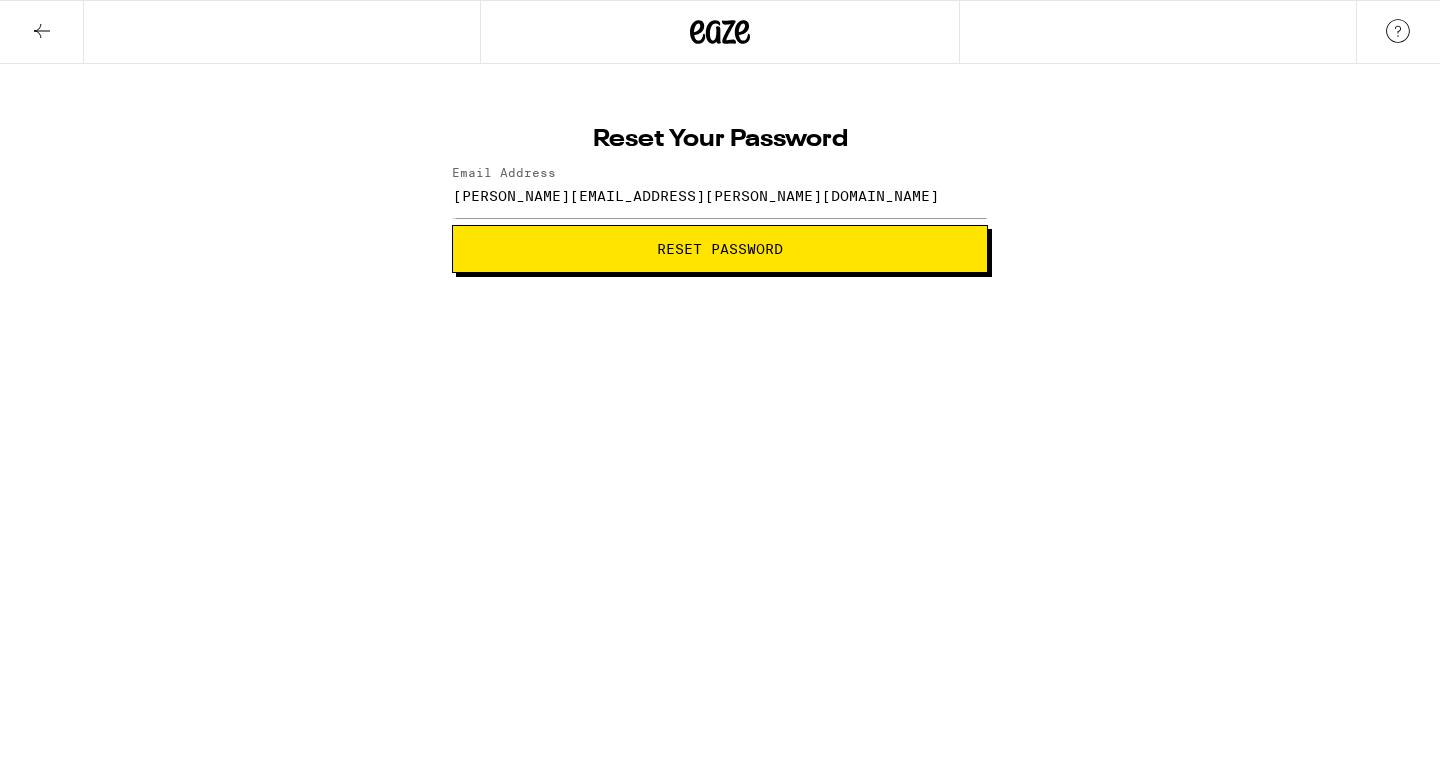 click on "Reset Password" at bounding box center (720, 249) 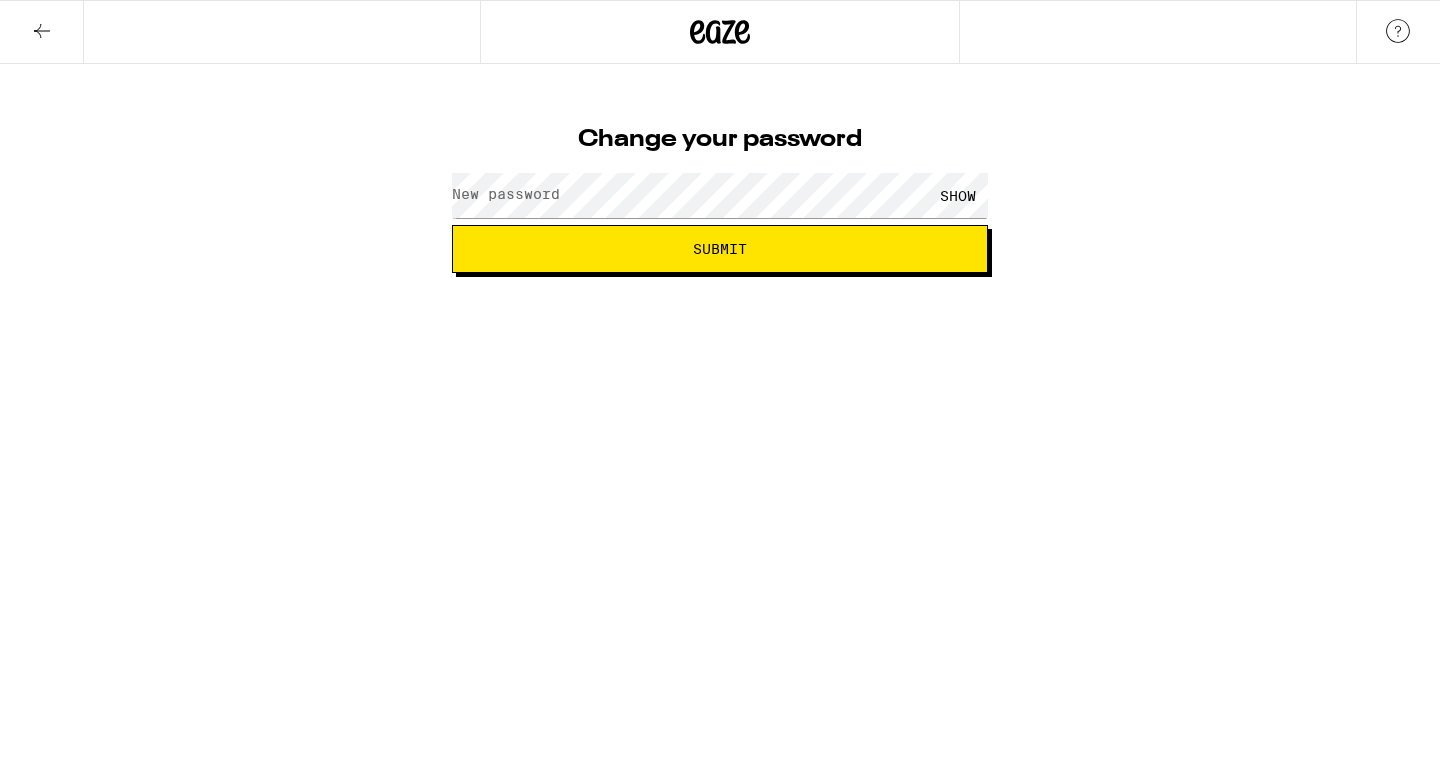 scroll, scrollTop: 0, scrollLeft: 0, axis: both 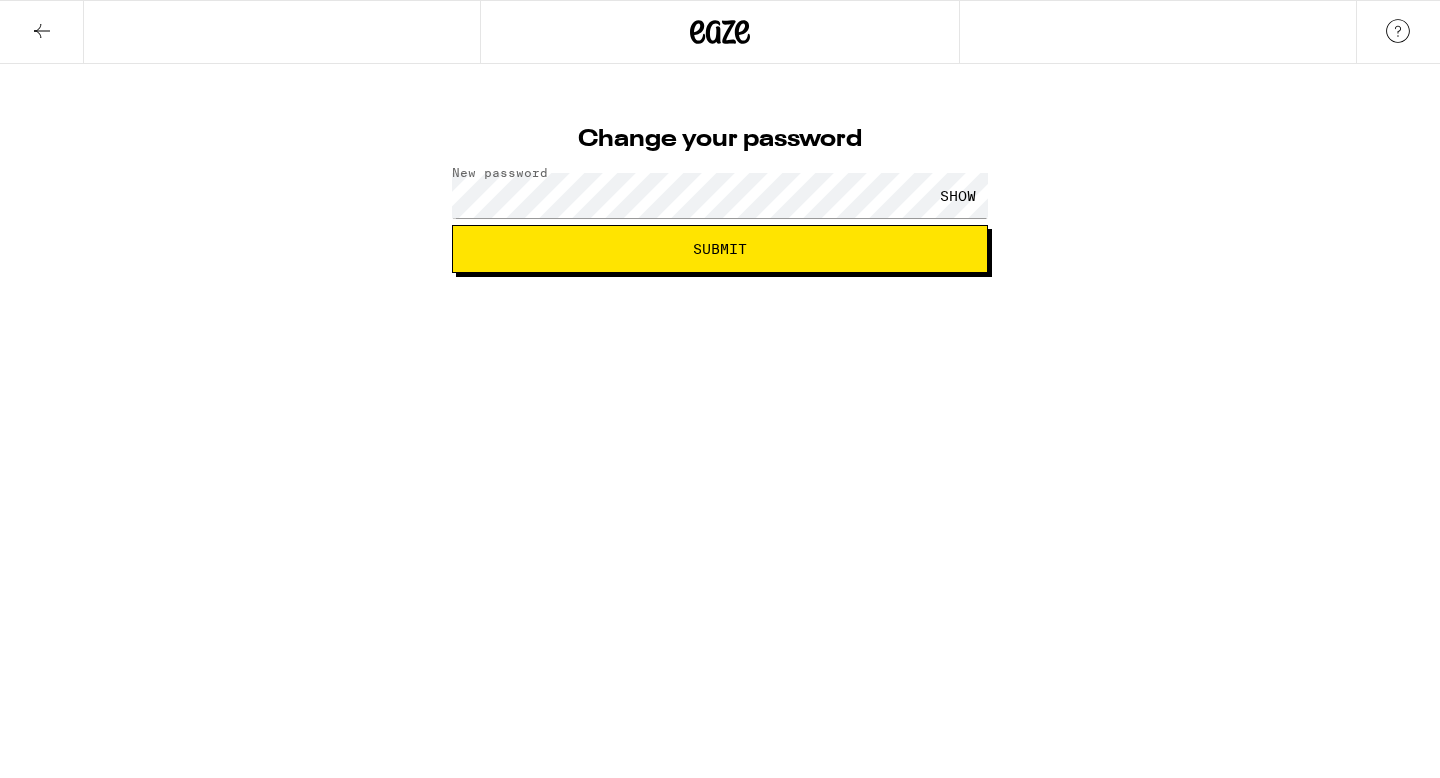click on "Submit" at bounding box center [720, 249] 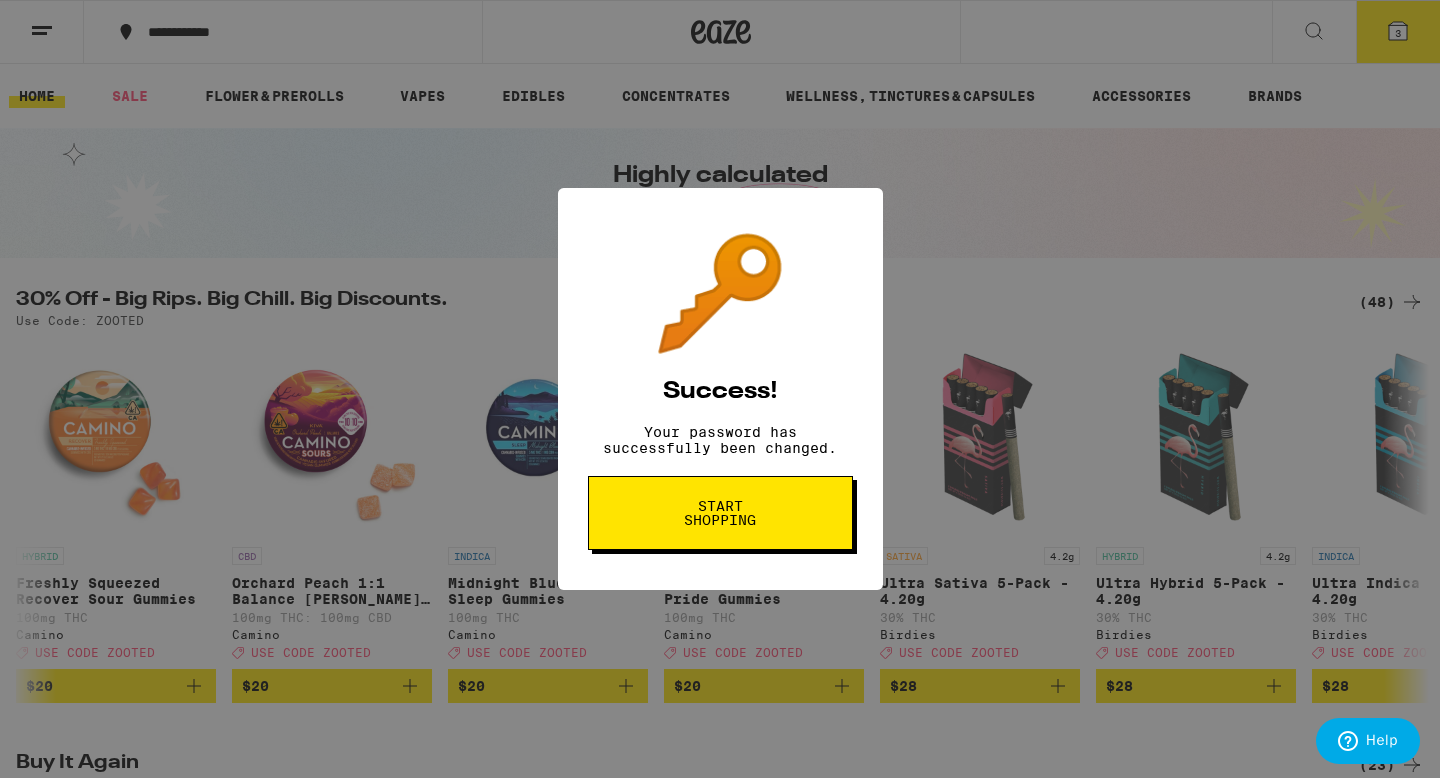 click on "Start shopping" at bounding box center [720, 513] 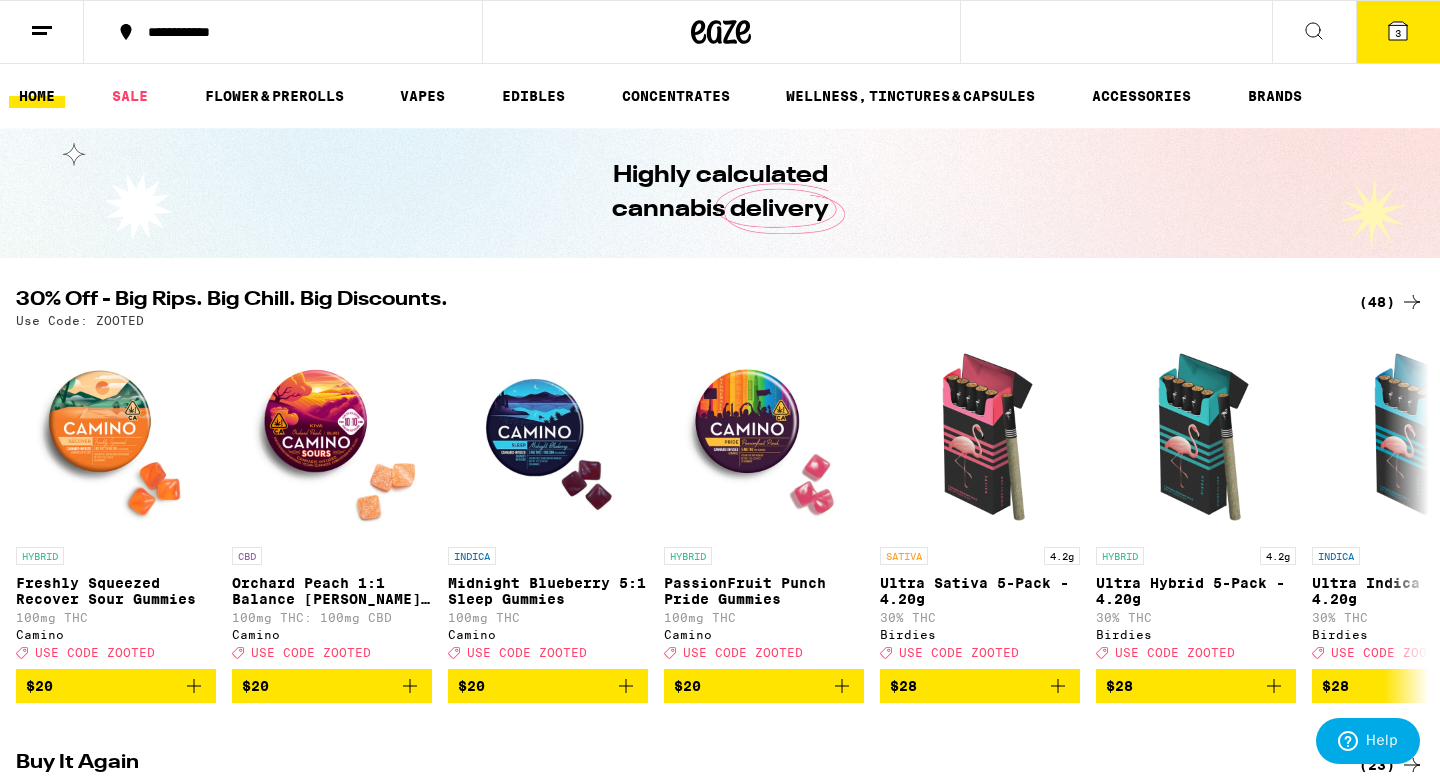scroll, scrollTop: 0, scrollLeft: 0, axis: both 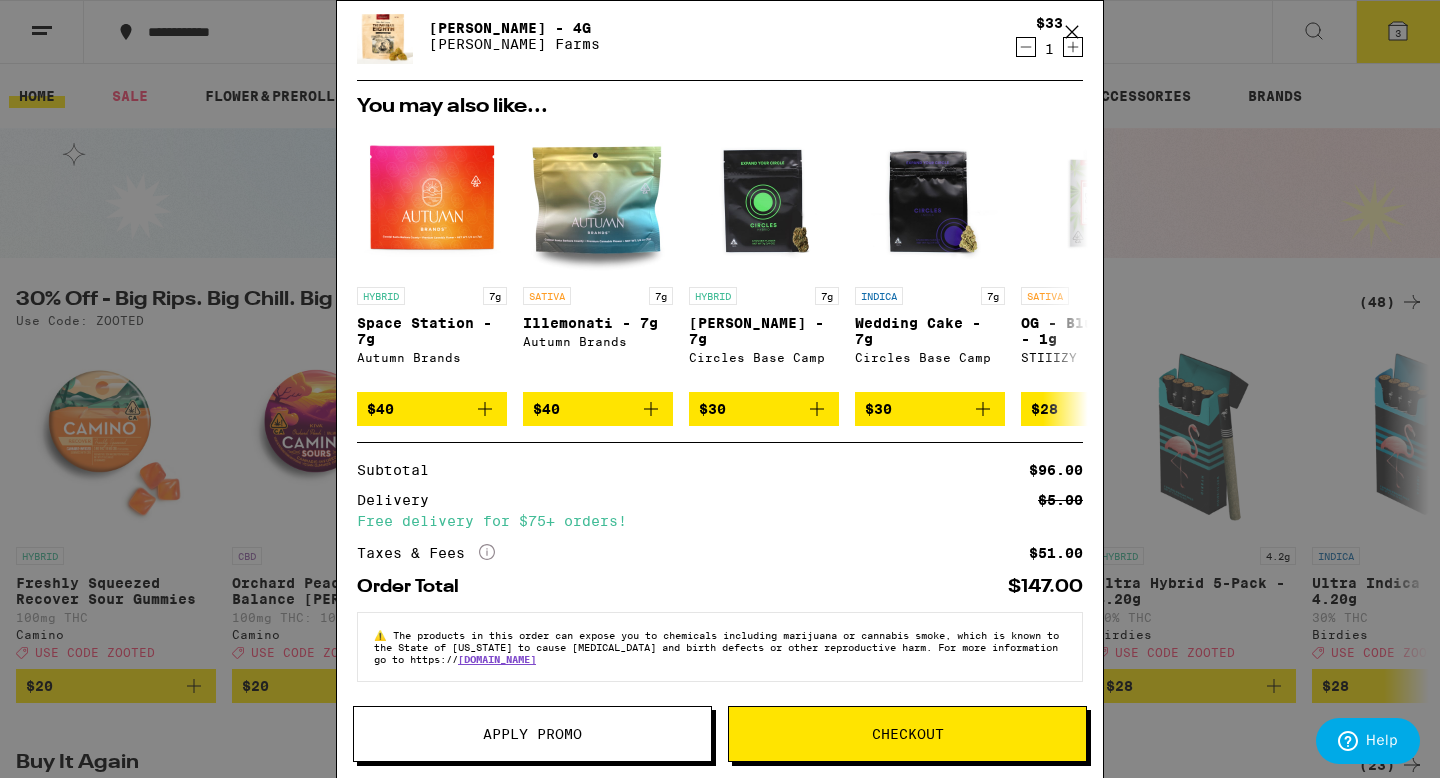 click on "Checkout" at bounding box center [907, 734] 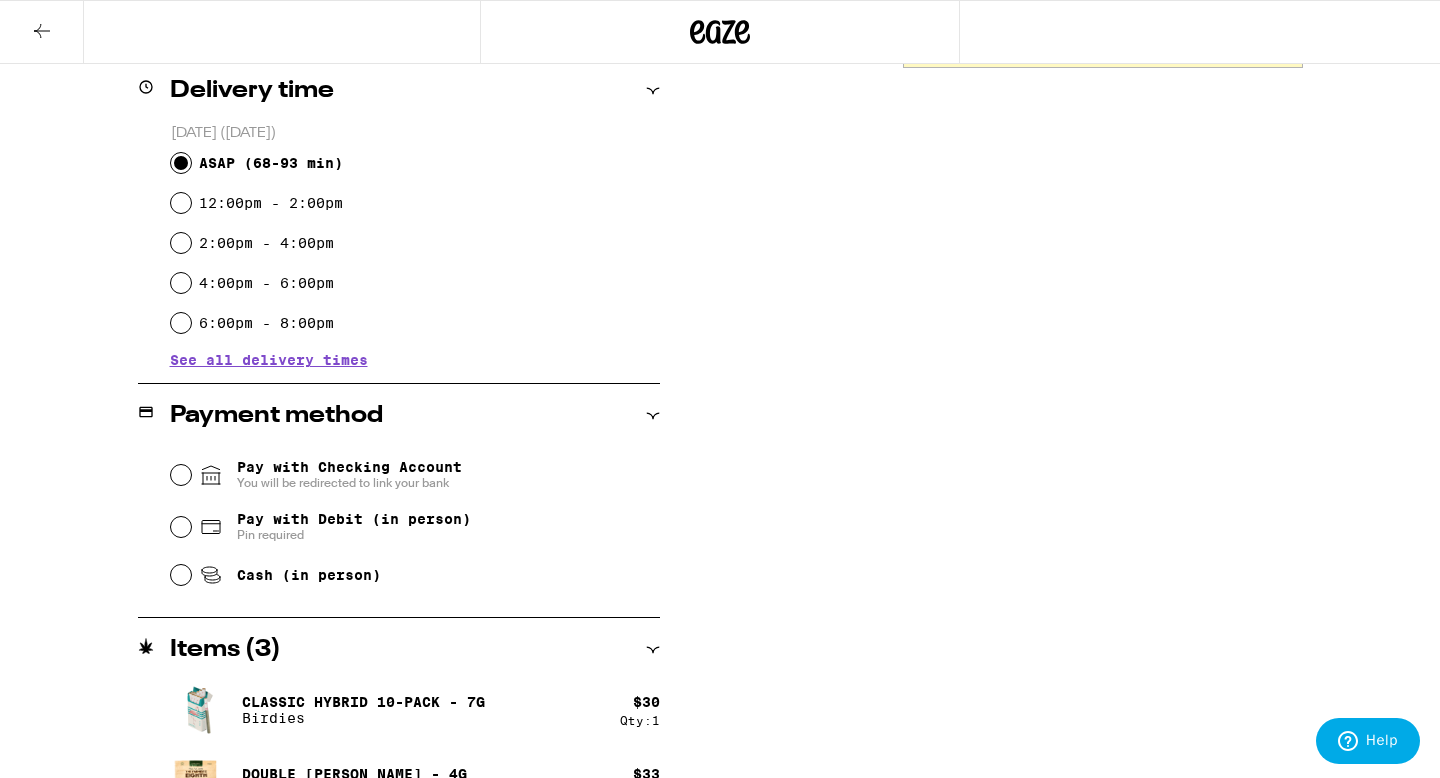 scroll, scrollTop: 536, scrollLeft: 0, axis: vertical 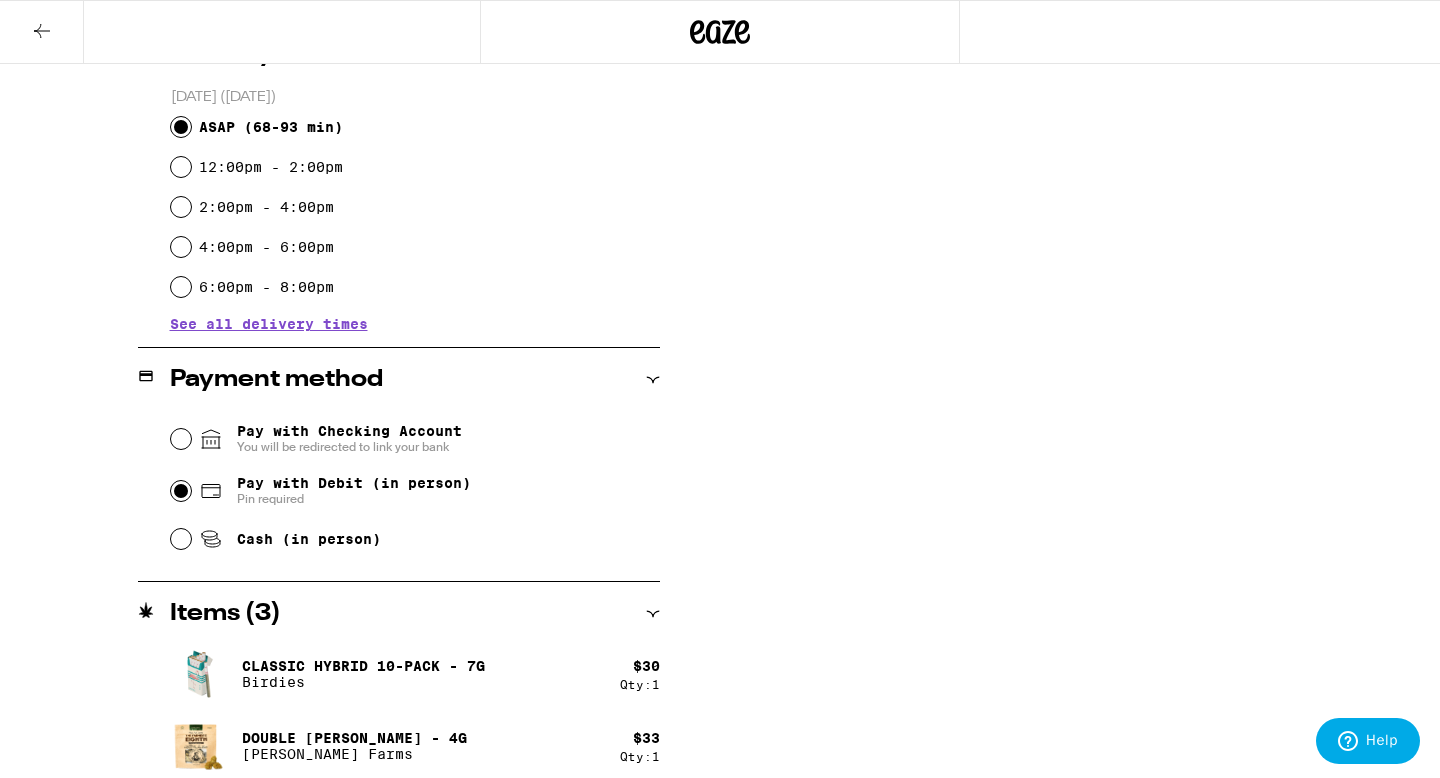 click on "Pay with Debit (in person) Pin required" at bounding box center (181, 491) 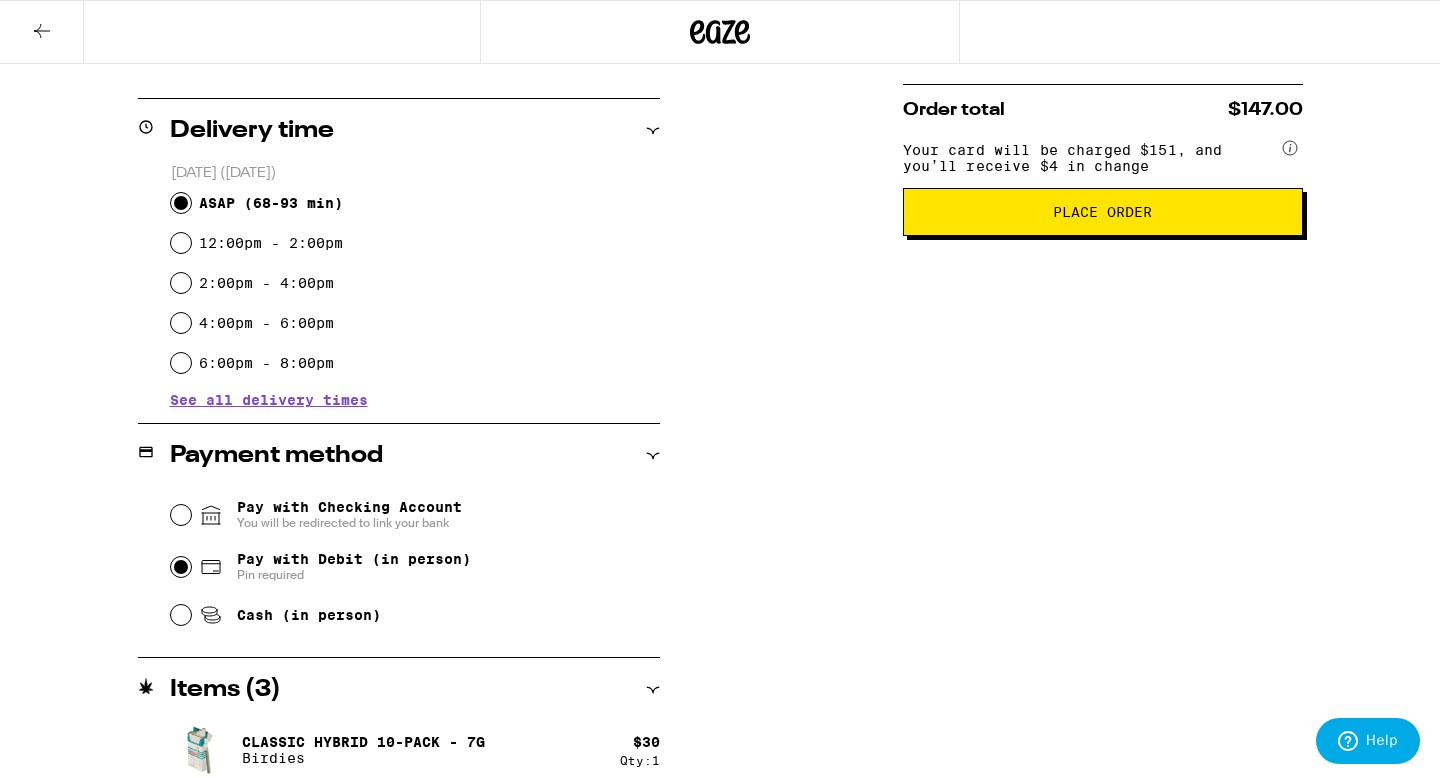 scroll, scrollTop: 138, scrollLeft: 0, axis: vertical 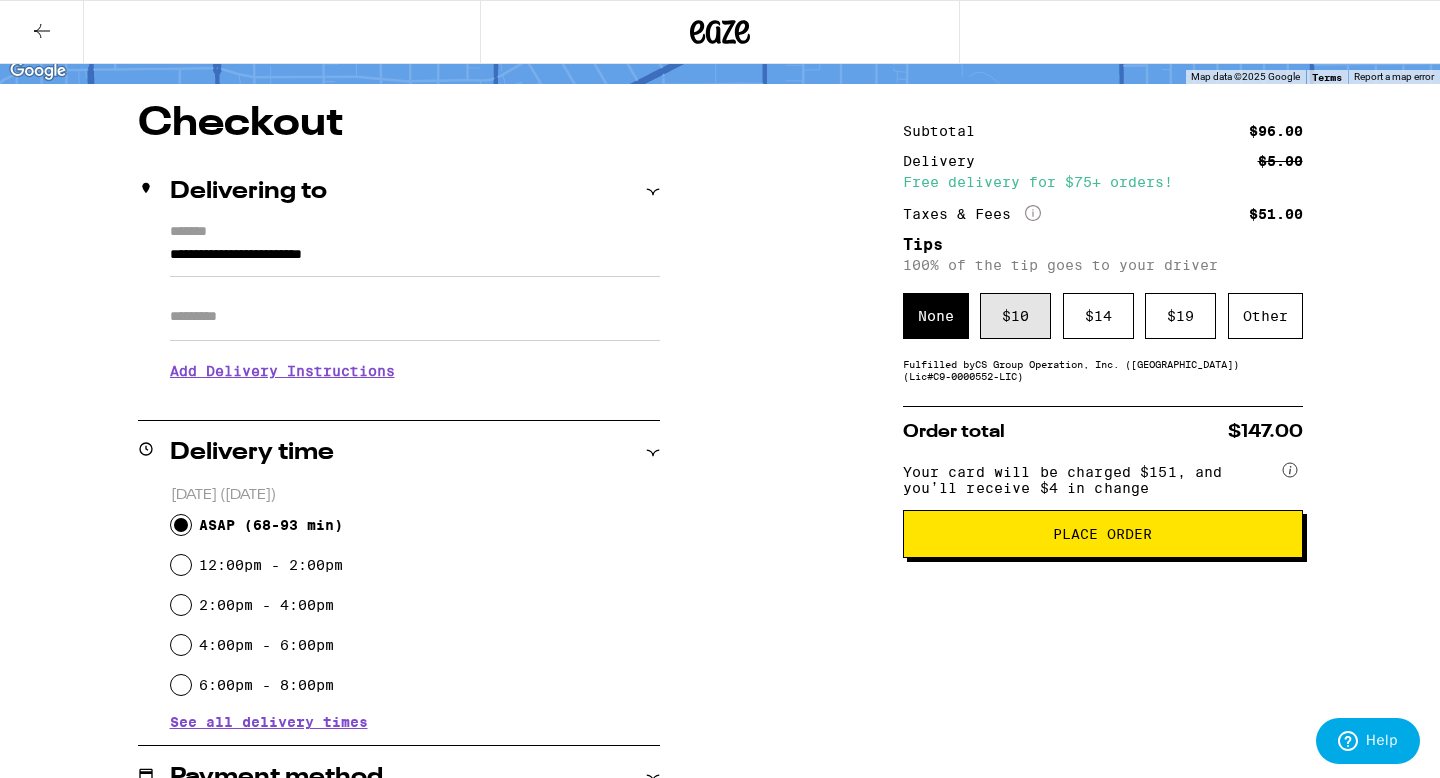 click on "$ 10" at bounding box center [1015, 316] 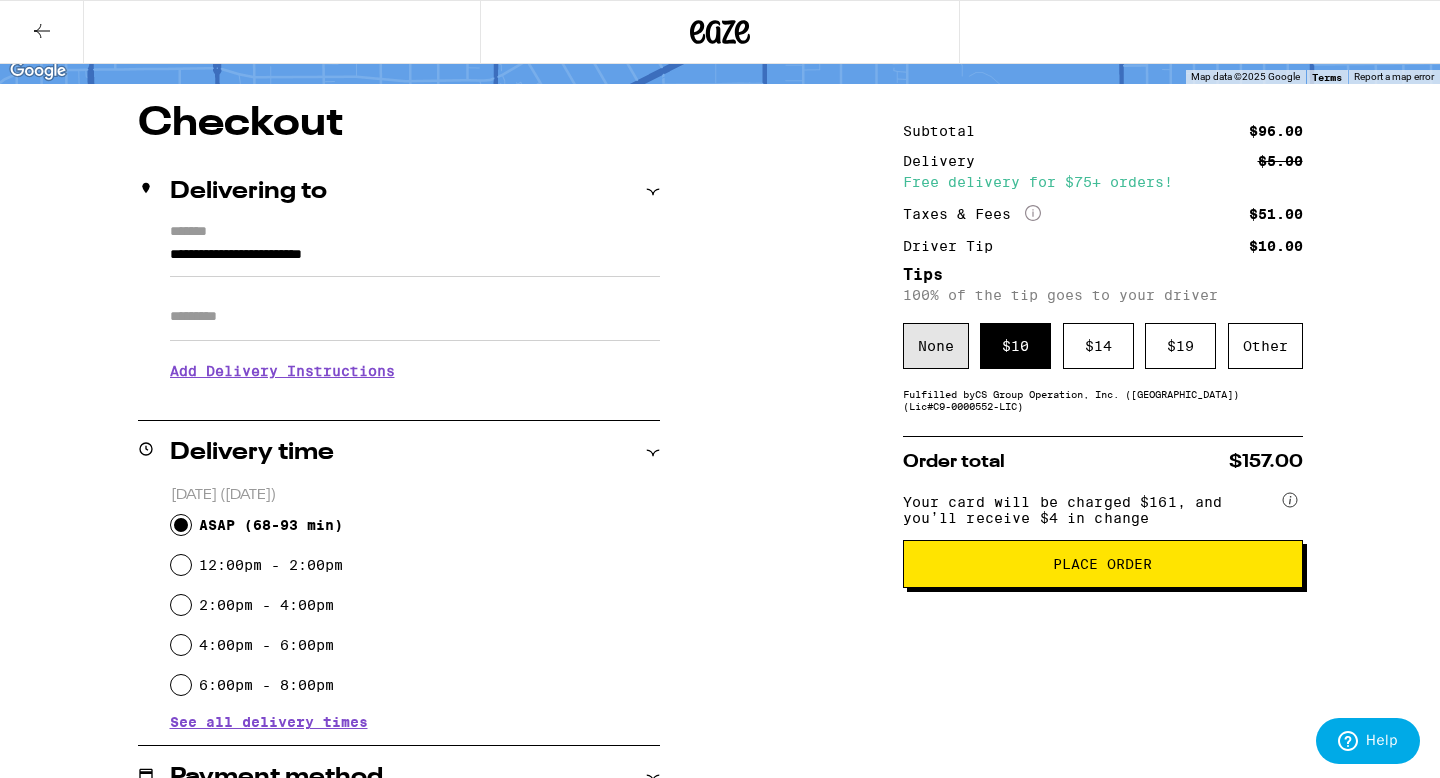 click on "None" at bounding box center [936, 346] 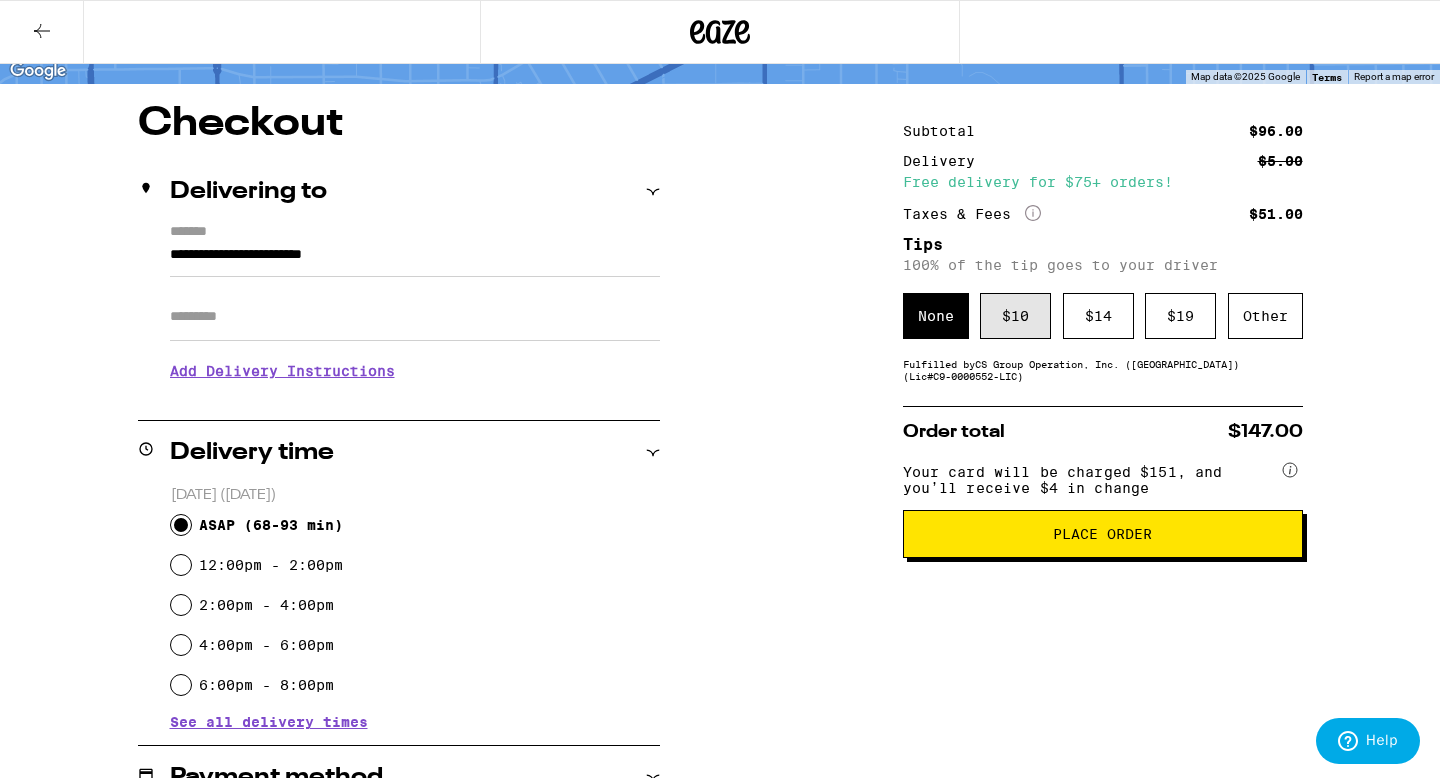 click on "$ 10" at bounding box center [1015, 316] 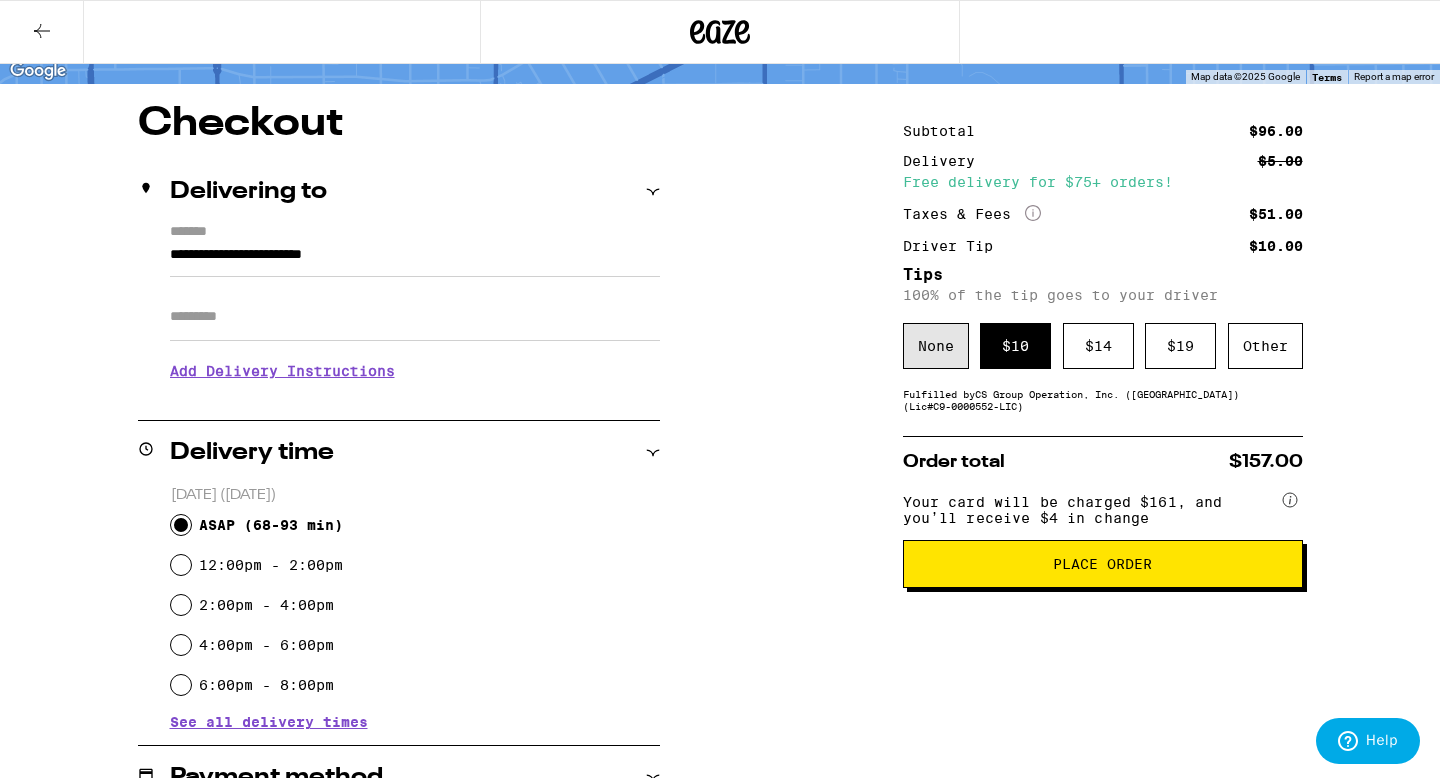 click on "None" at bounding box center [936, 346] 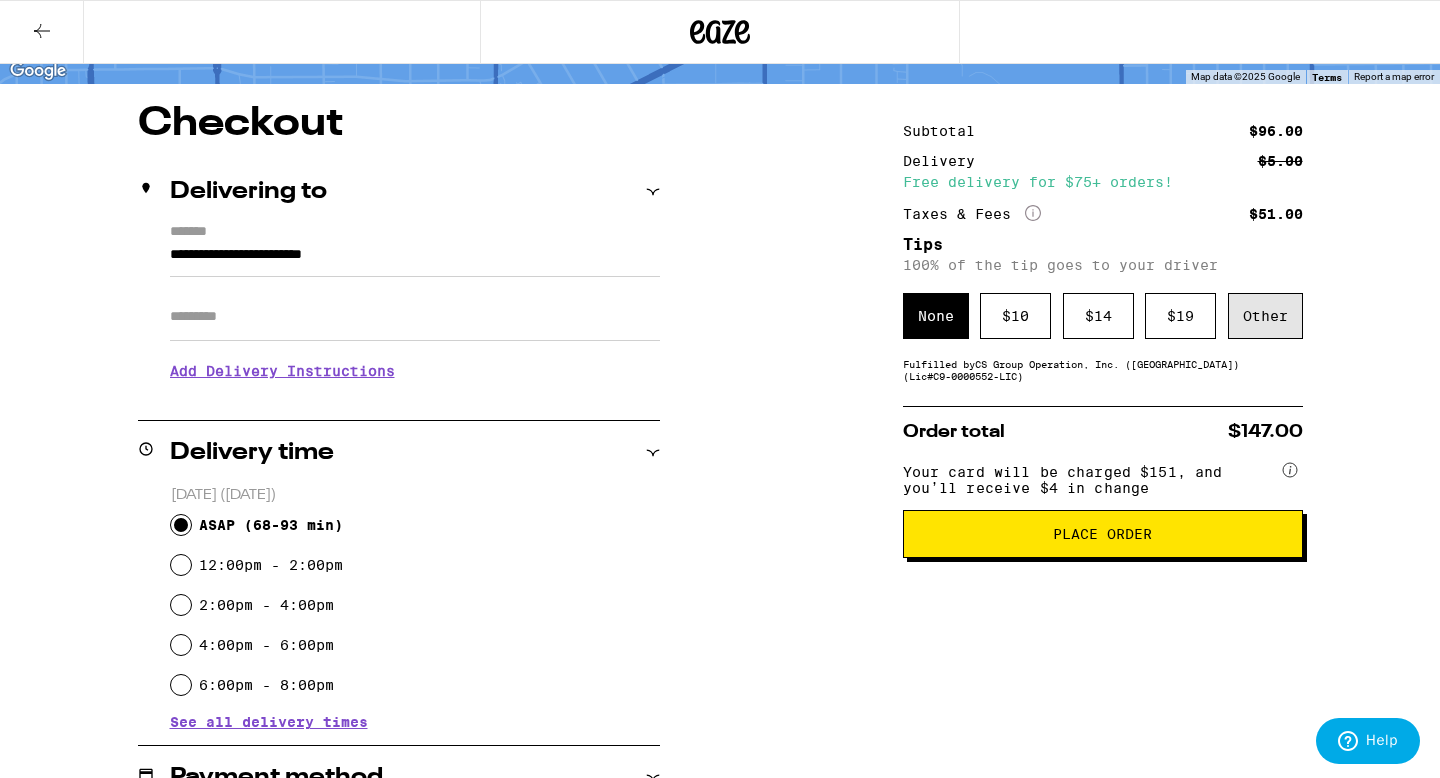 click on "Other" at bounding box center [1265, 316] 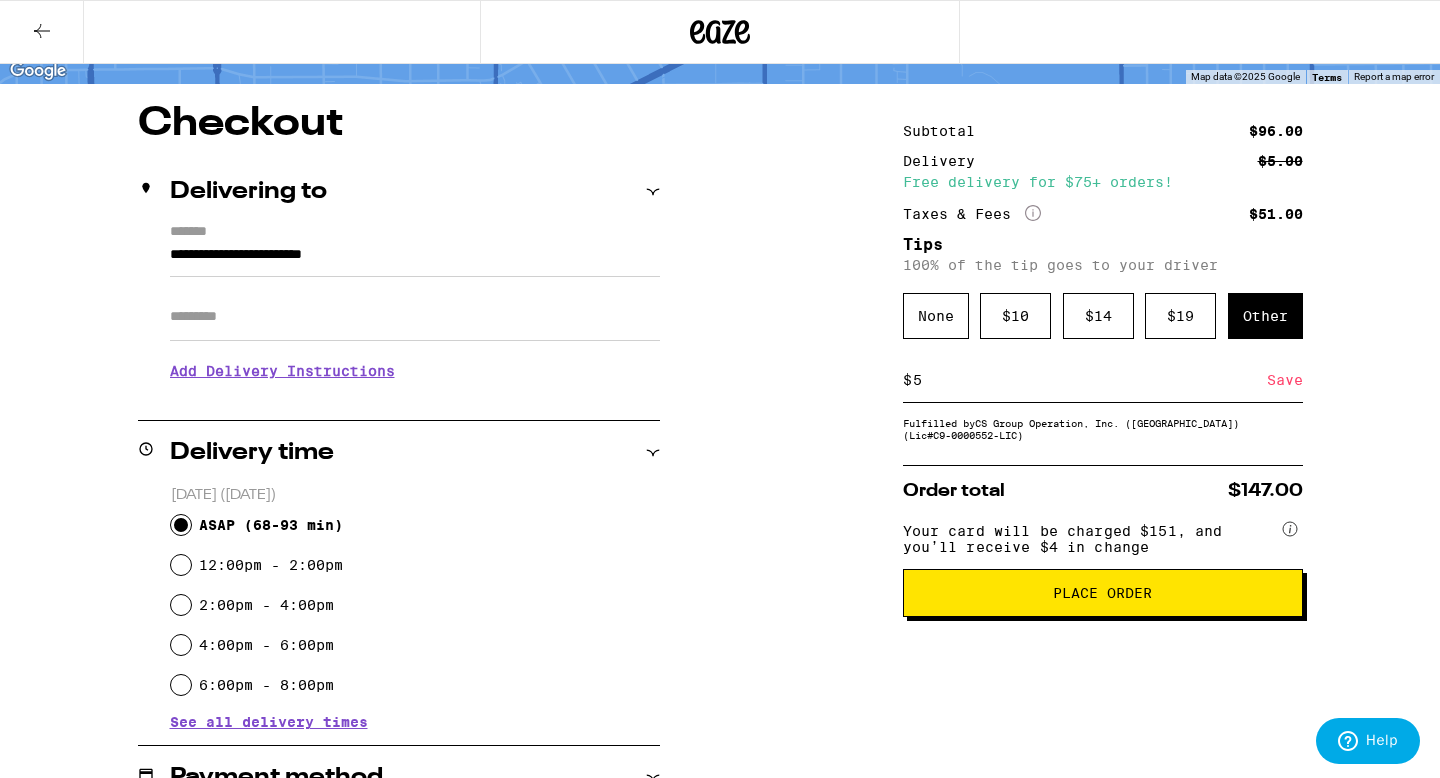 type on "5" 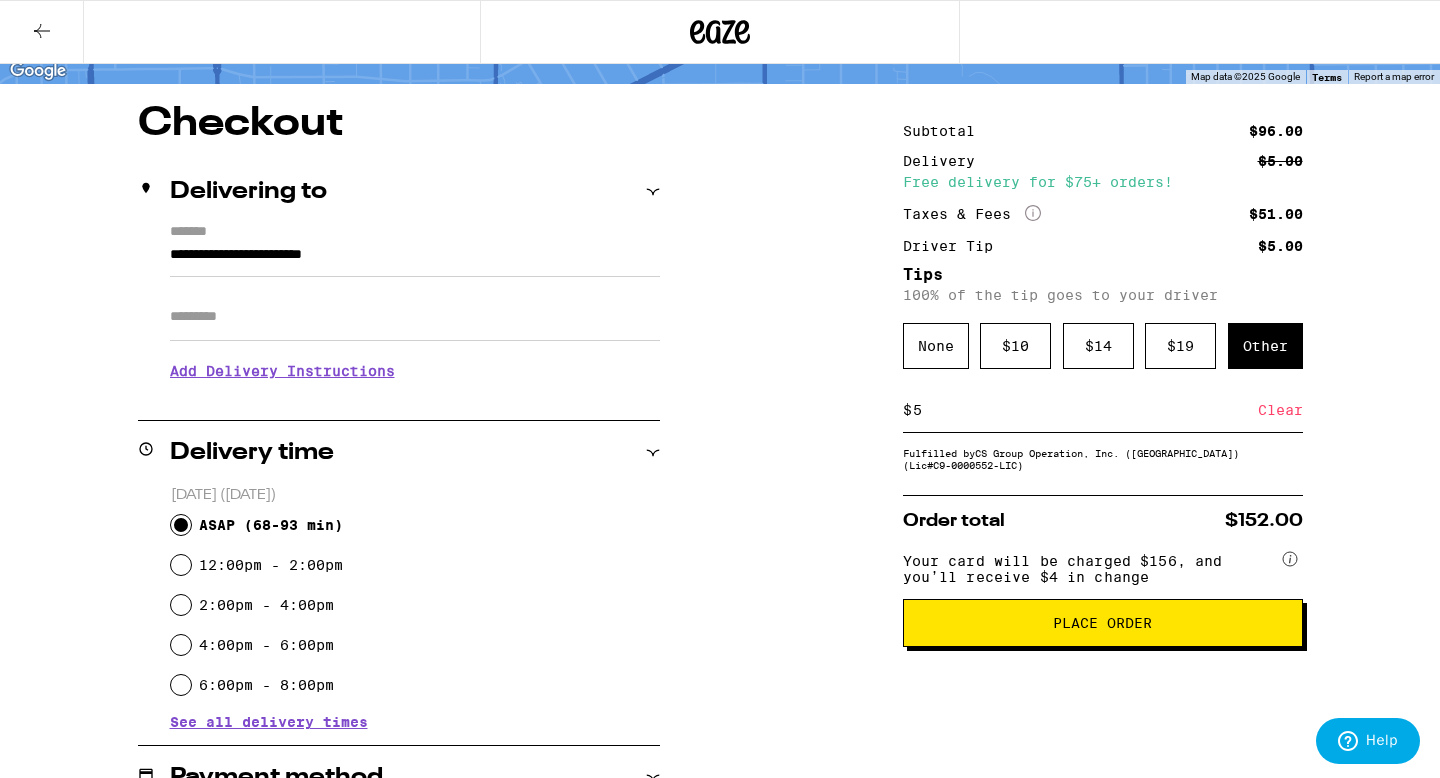 click on "Clear" at bounding box center [1280, 410] 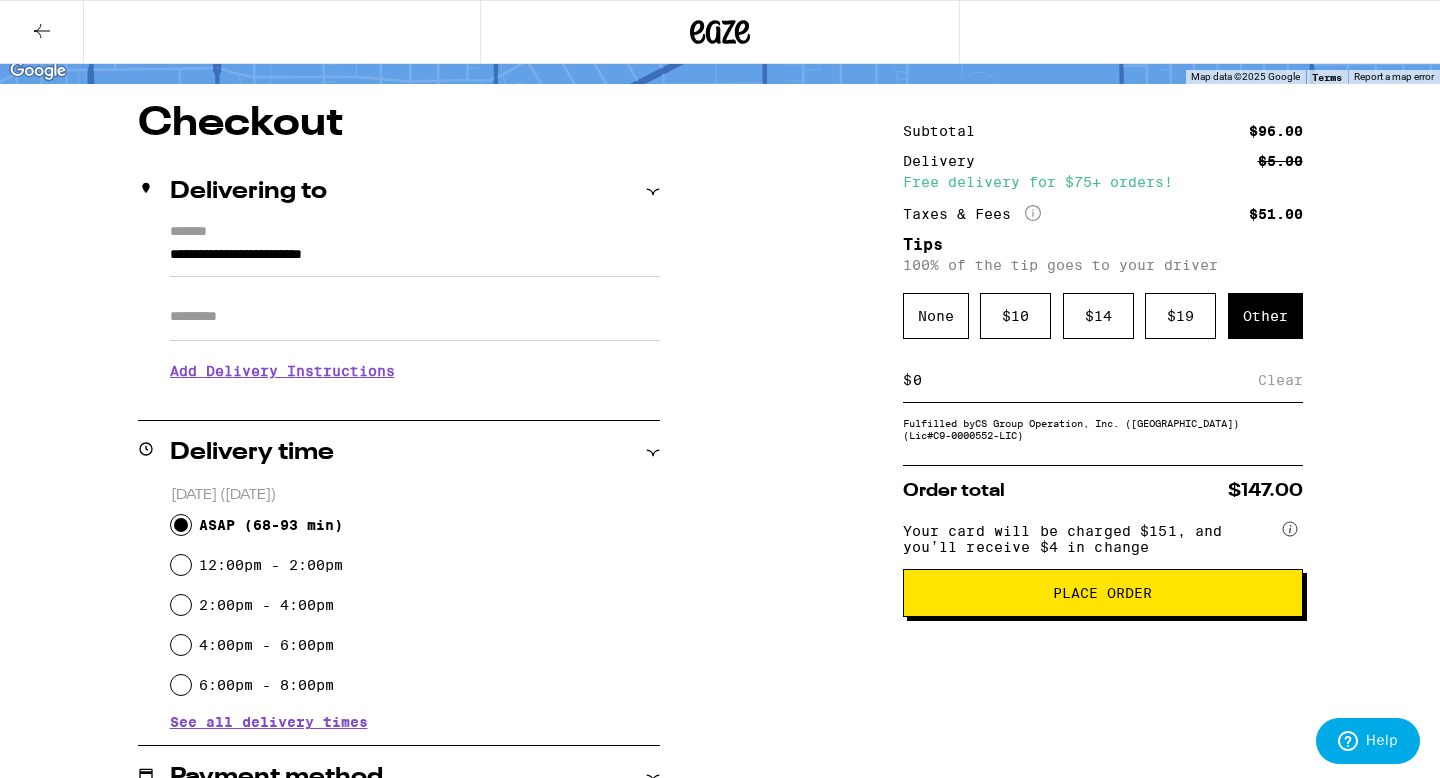 click at bounding box center [1085, 380] 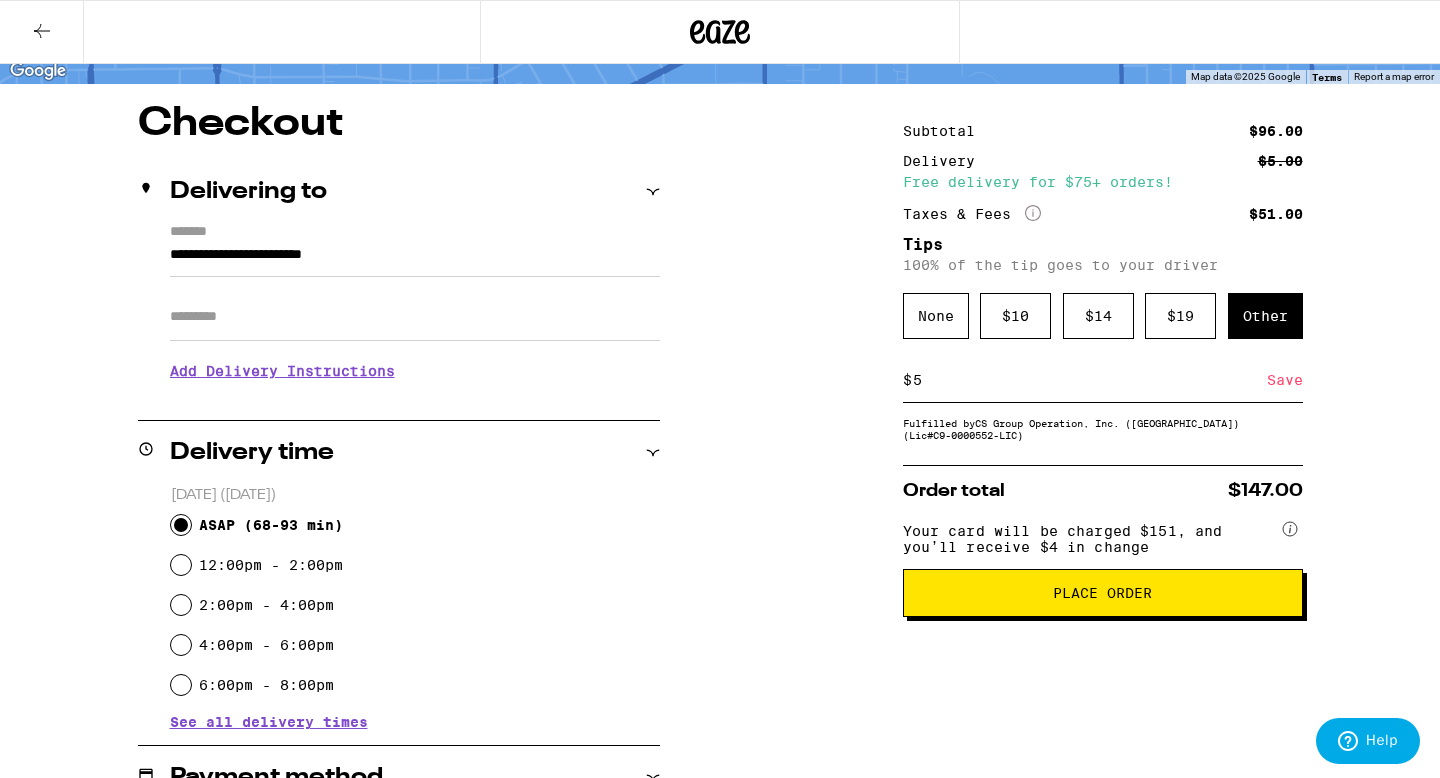 type on "5" 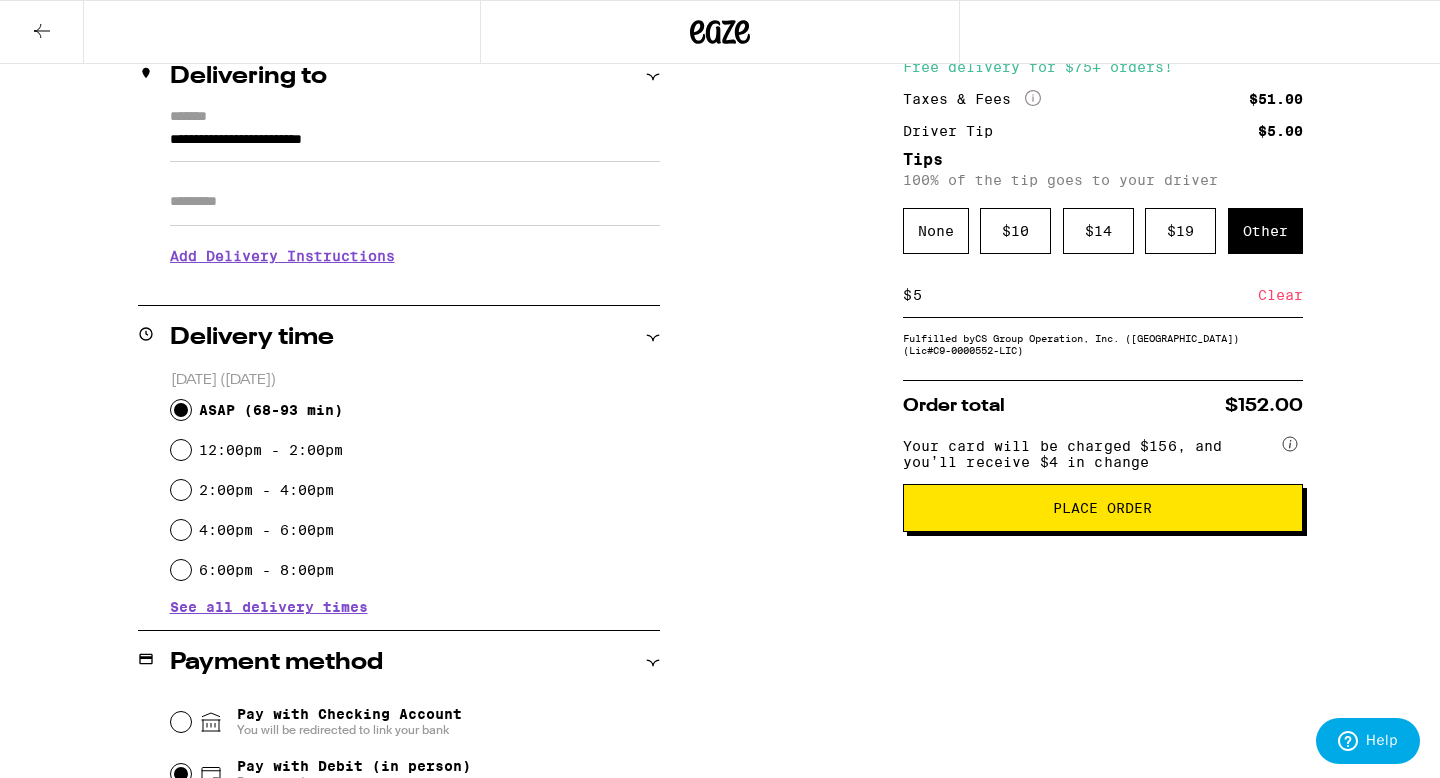 scroll, scrollTop: 256, scrollLeft: 0, axis: vertical 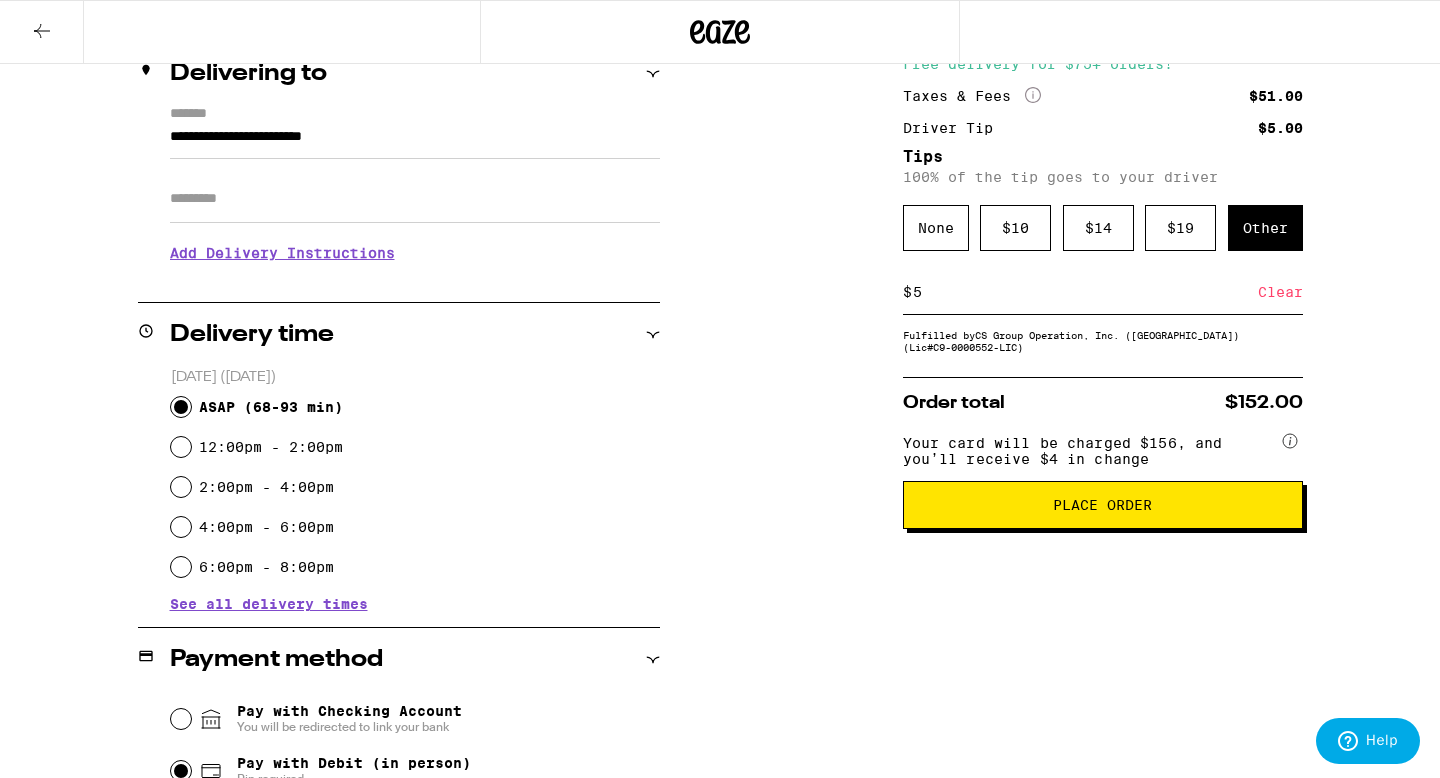 click on "Place Order" at bounding box center [1102, 505] 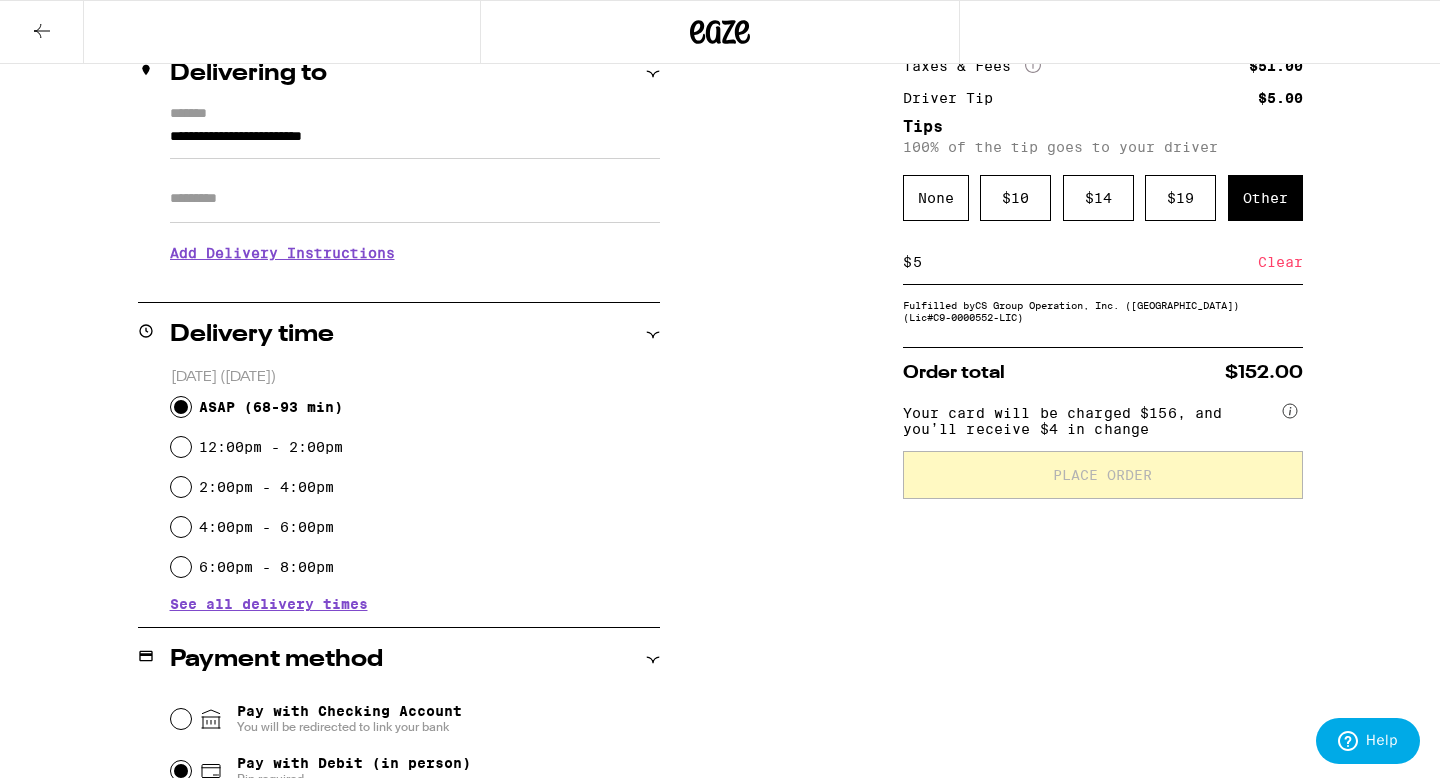 scroll, scrollTop: 0, scrollLeft: 0, axis: both 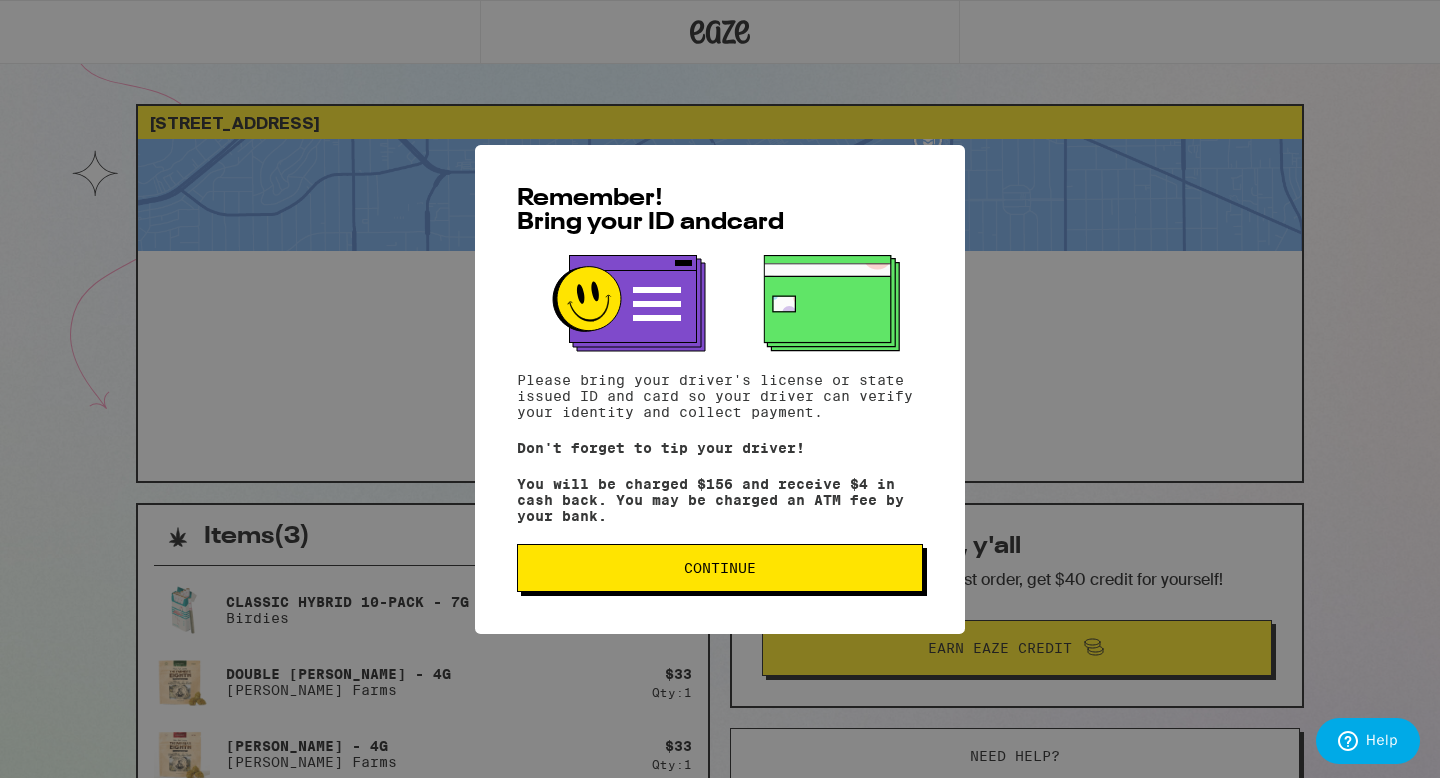 click on "Continue" at bounding box center (720, 568) 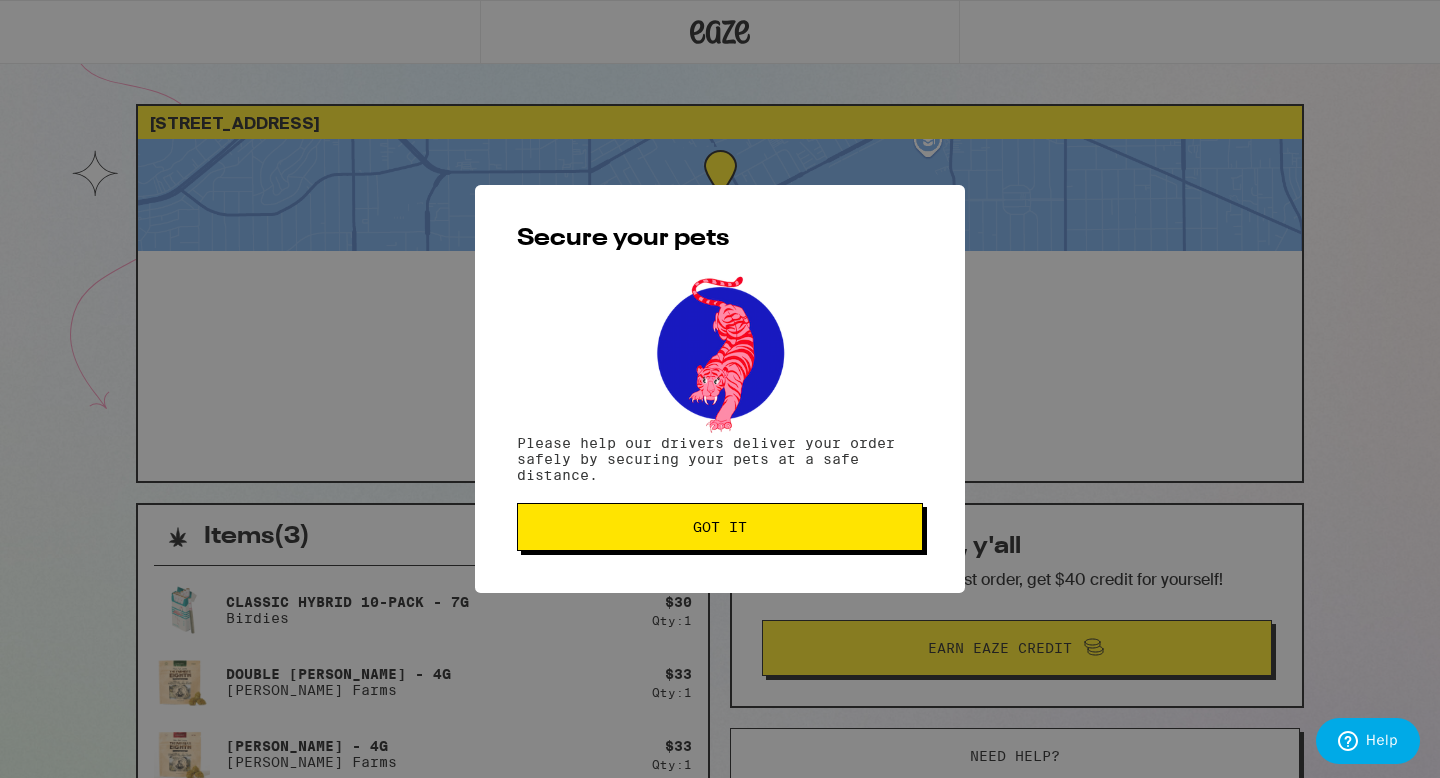 click on "Got it" at bounding box center (720, 527) 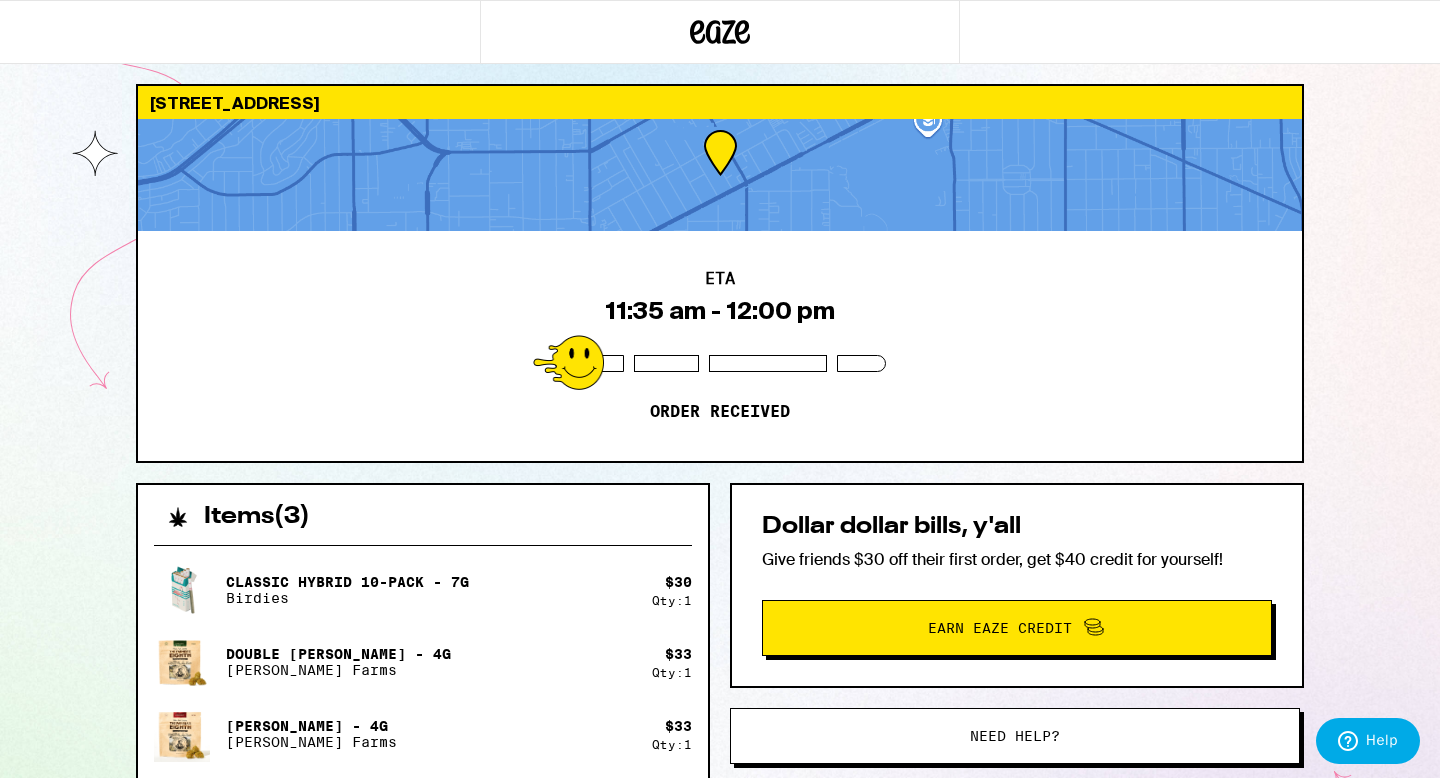 scroll, scrollTop: 0, scrollLeft: 0, axis: both 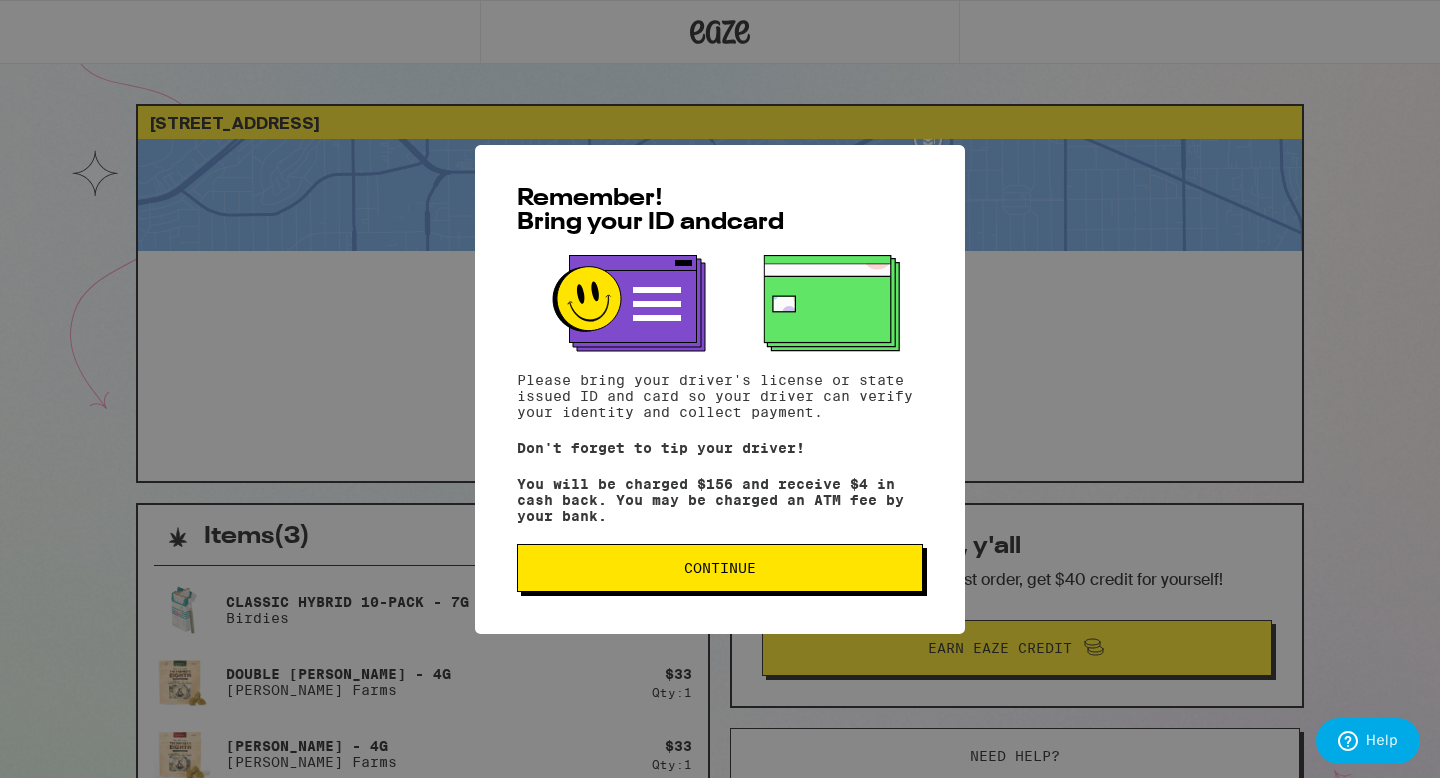 click on "Continue" at bounding box center [720, 568] 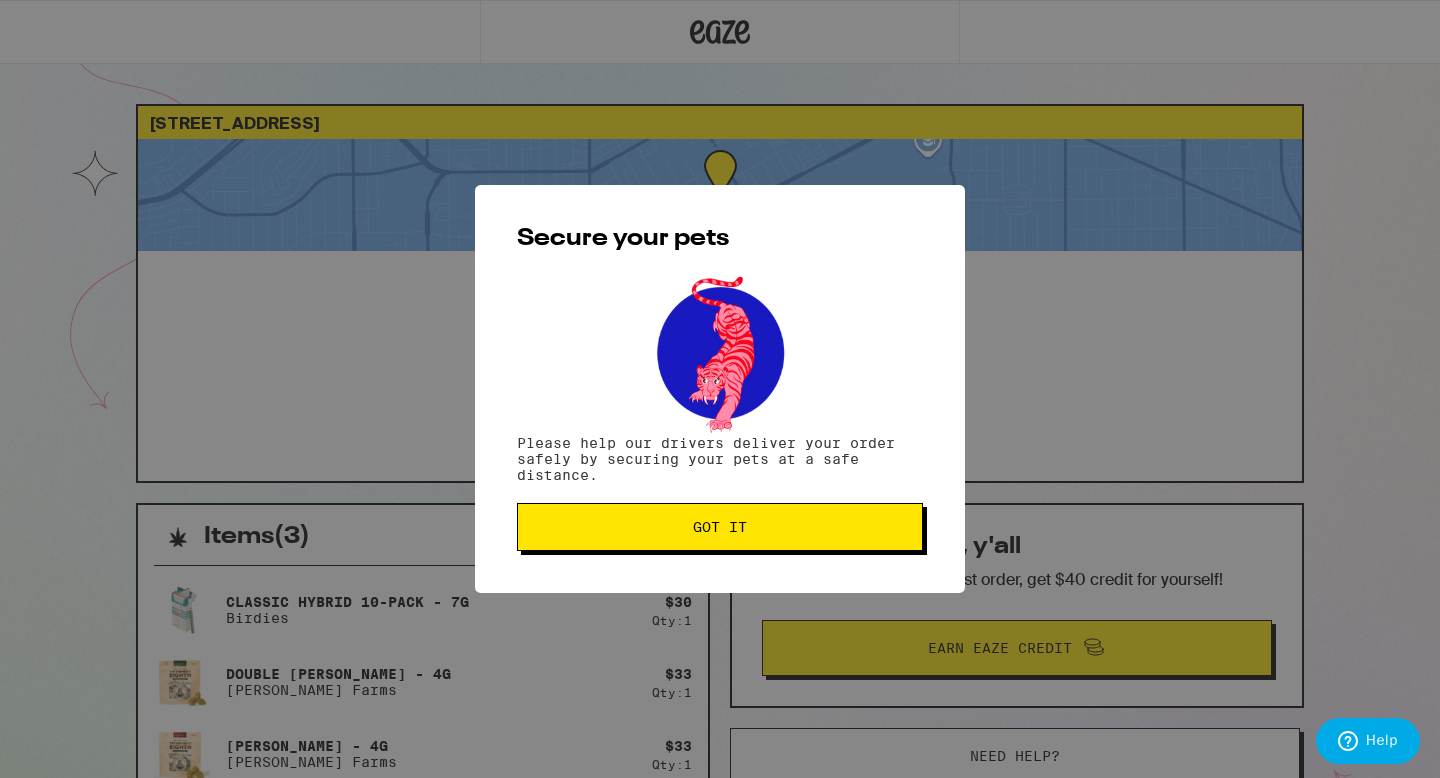 click on "Got it" at bounding box center (720, 527) 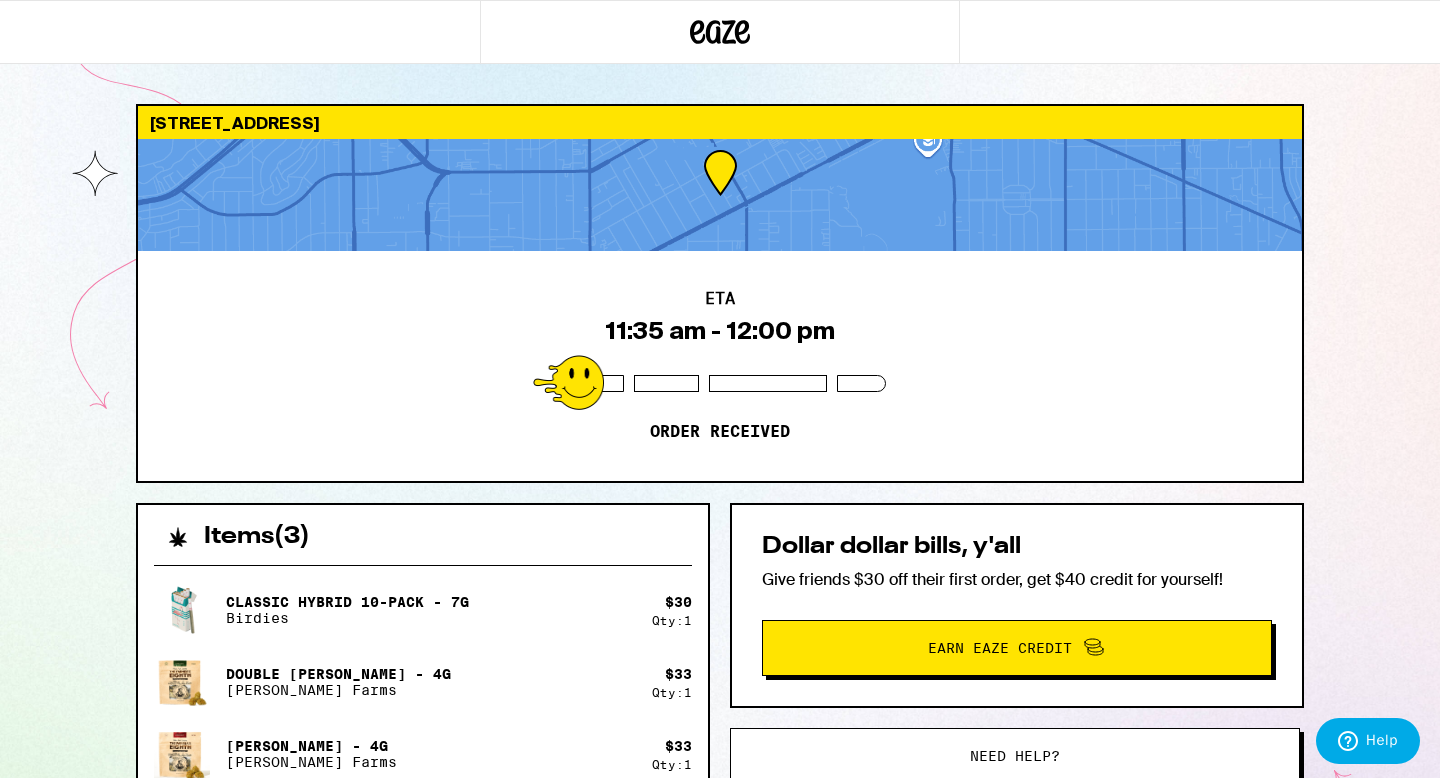 scroll, scrollTop: 0, scrollLeft: 0, axis: both 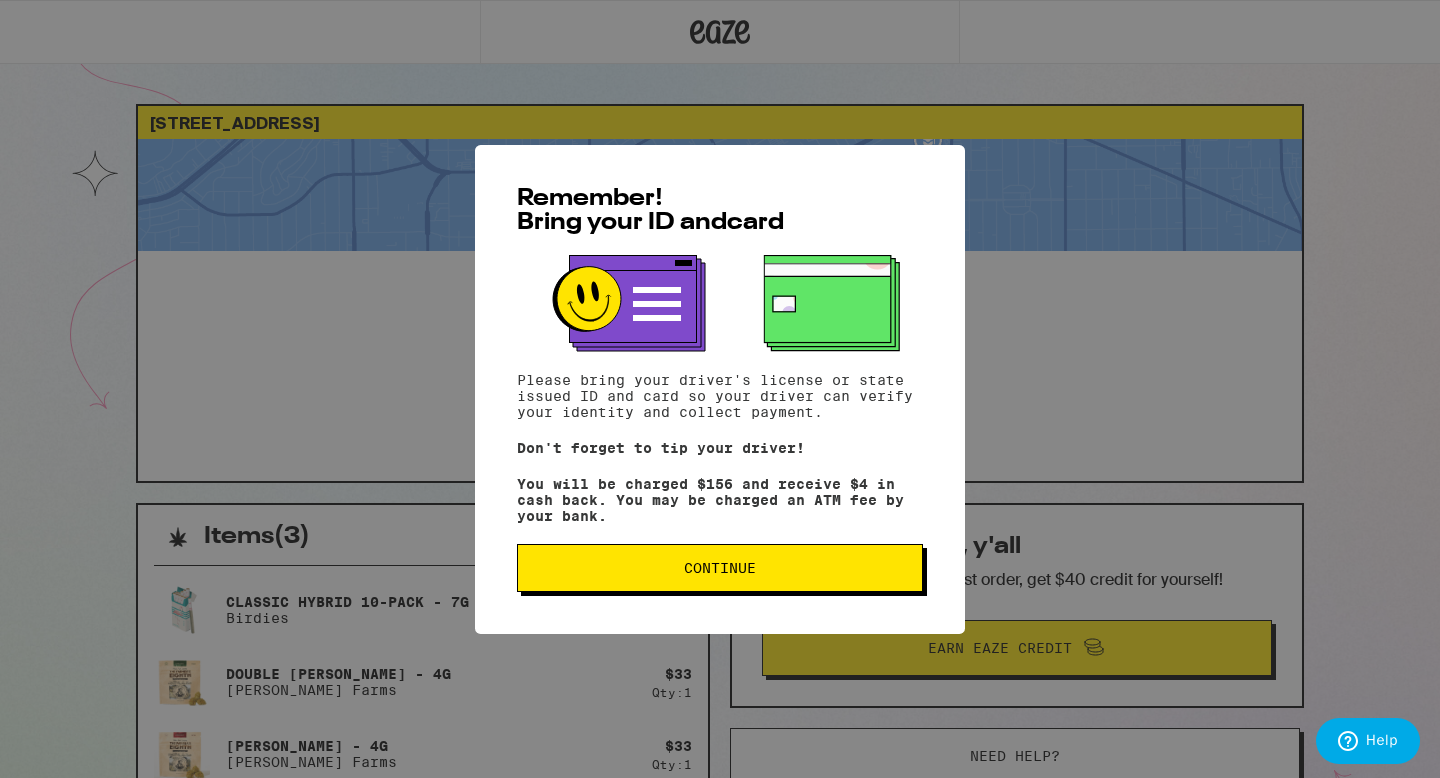 click on "Continue" at bounding box center [720, 568] 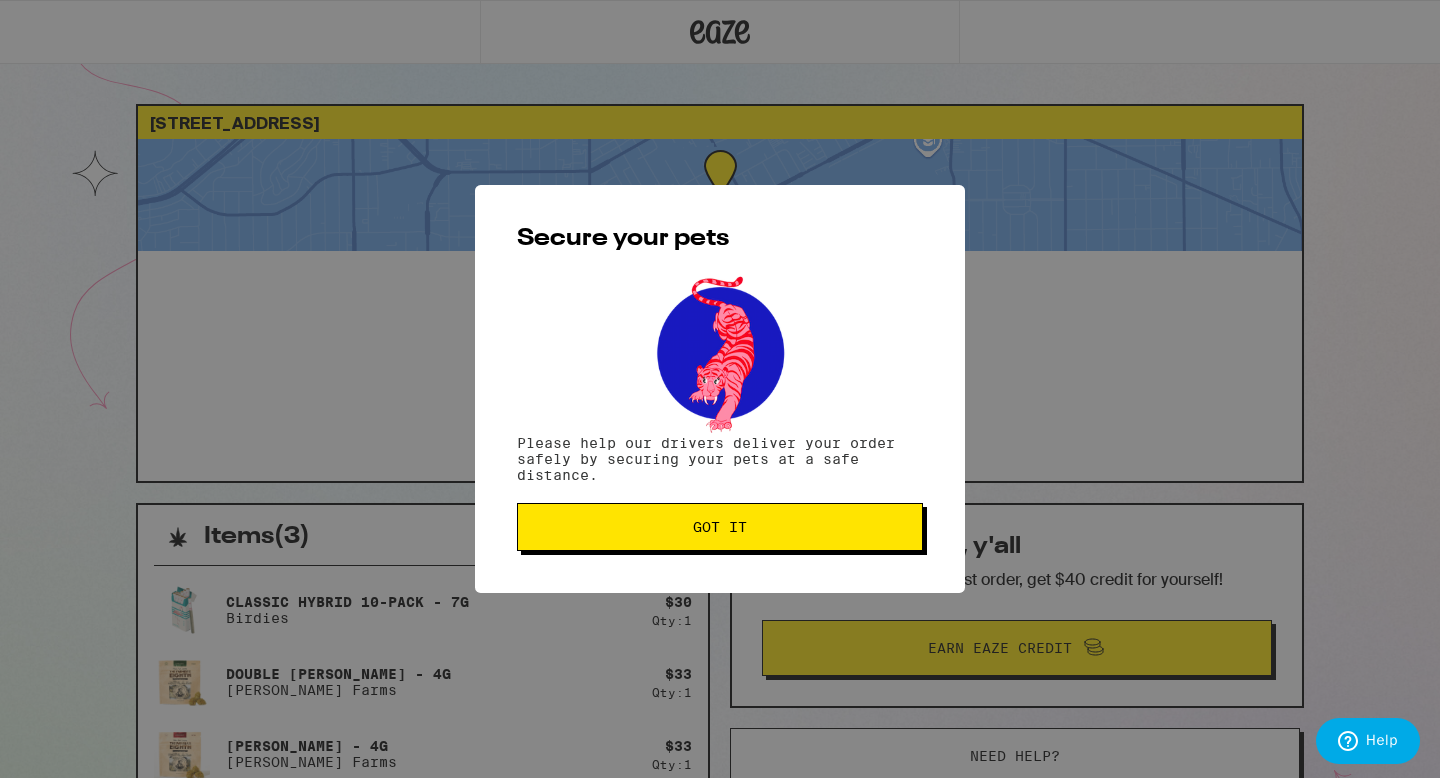 click on "Got it" at bounding box center [720, 527] 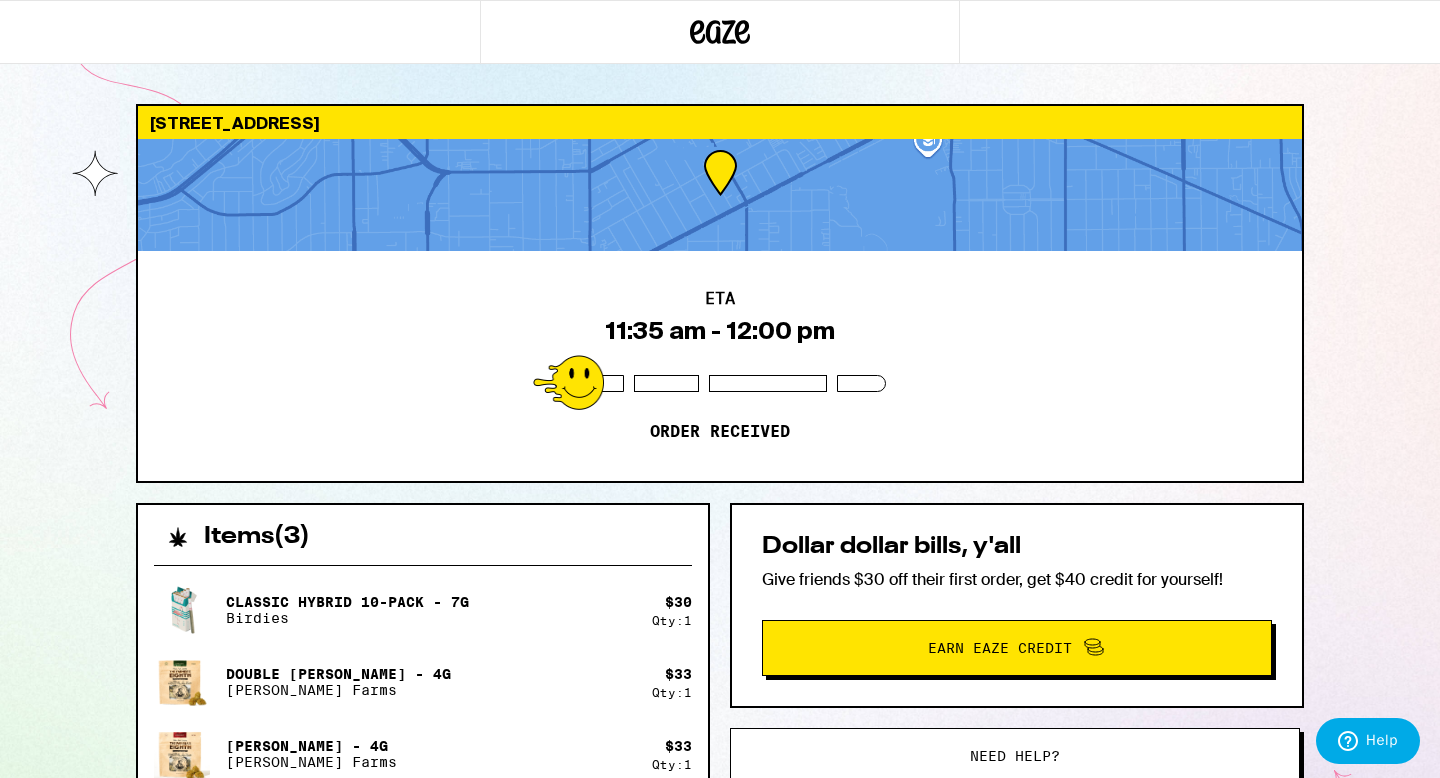 scroll, scrollTop: 0, scrollLeft: 0, axis: both 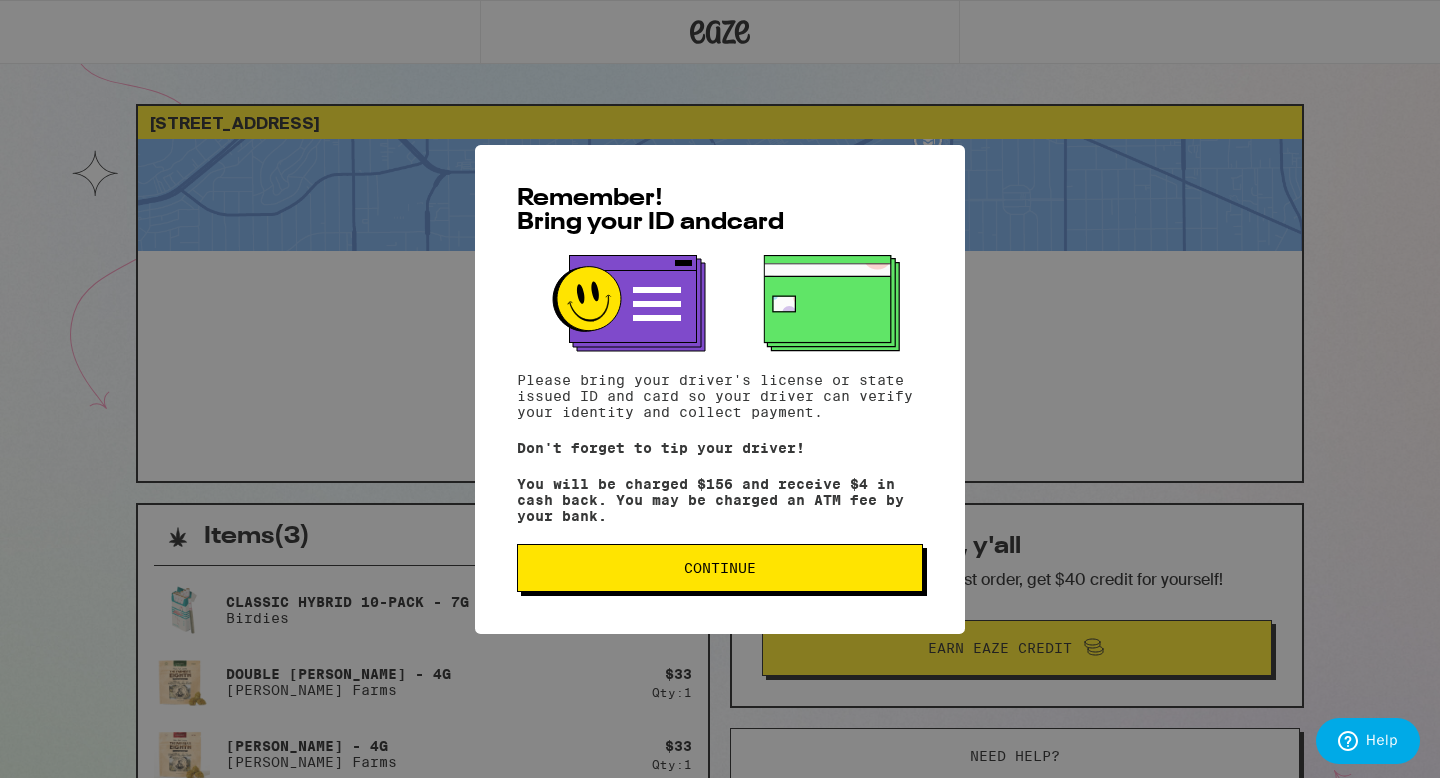 click on "Remember! Bring your ID and  card Please bring your driver's license or state issued ID and card so your driver can verify your identity and collect payment. Don't forget to tip your driver! You will be charged $156 and receive $4 in cash back. You may be charged an ATM fee by your bank. Continue" at bounding box center (720, 389) 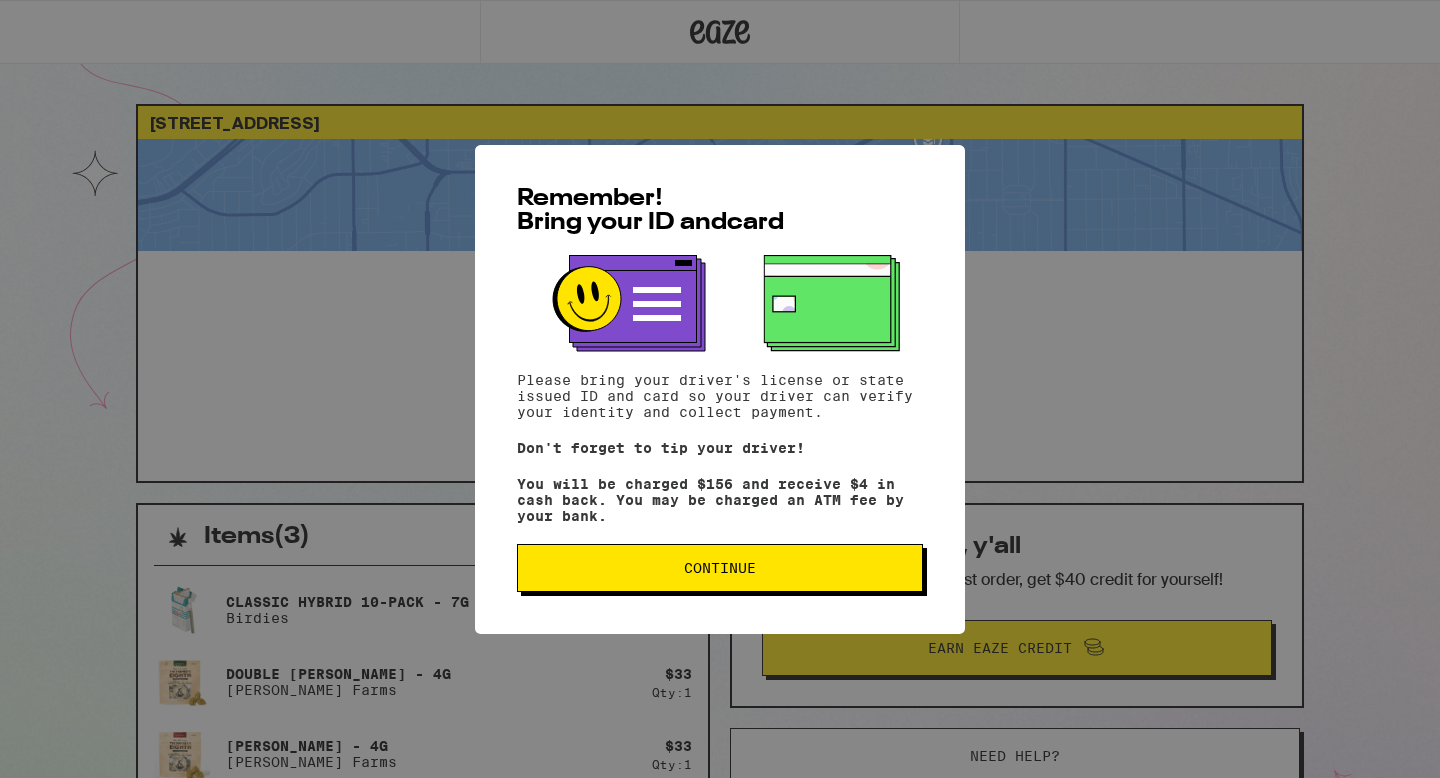 scroll, scrollTop: 0, scrollLeft: 0, axis: both 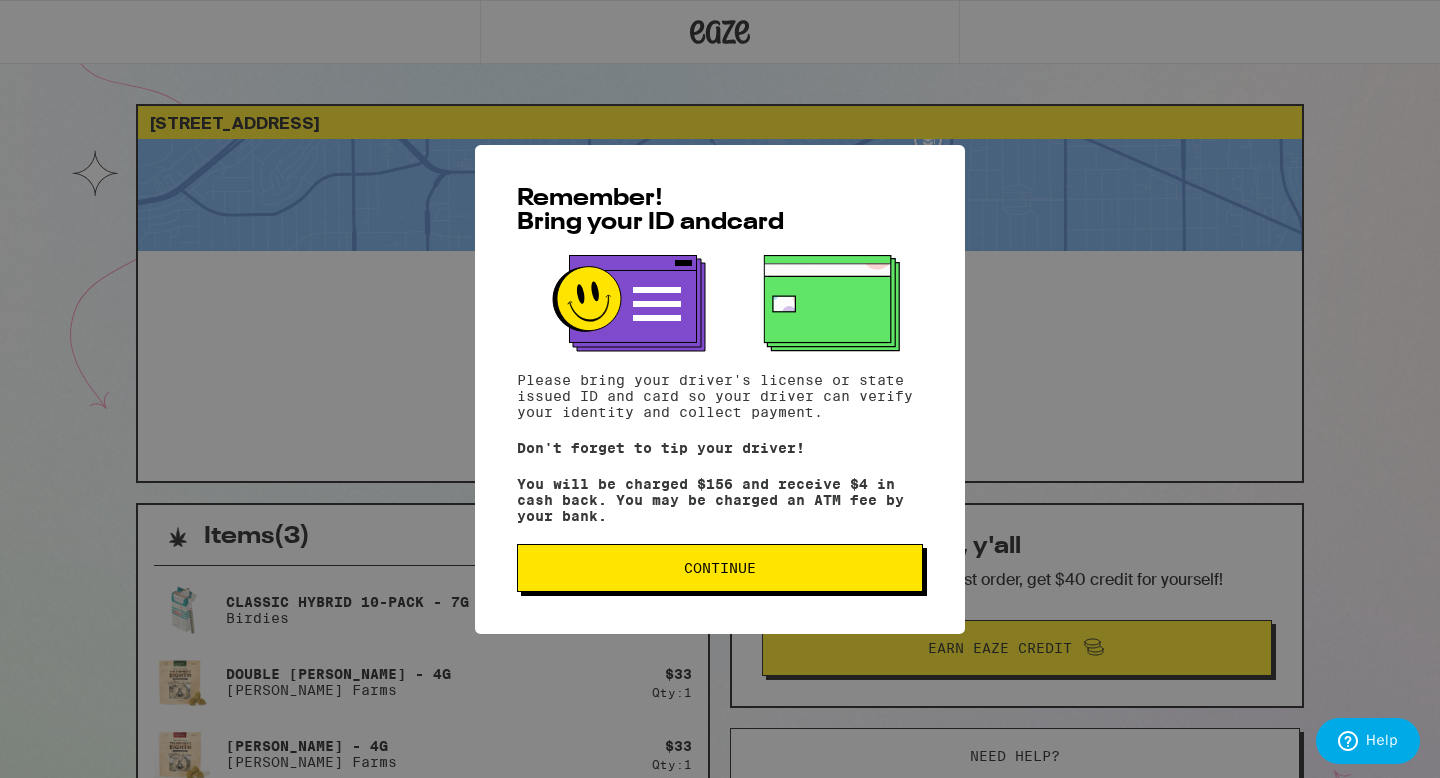 click on "Continue" at bounding box center (720, 568) 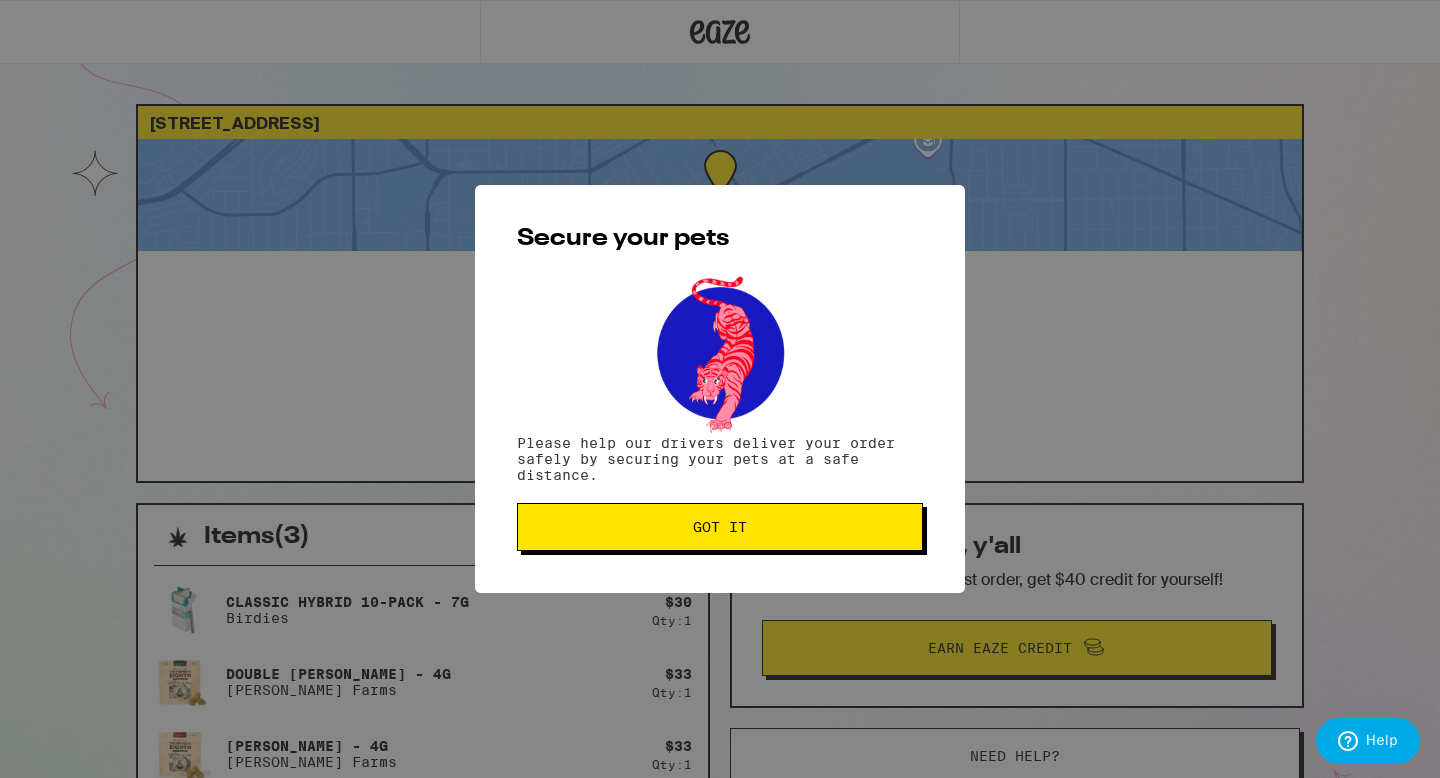 click on "Got it" at bounding box center [720, 527] 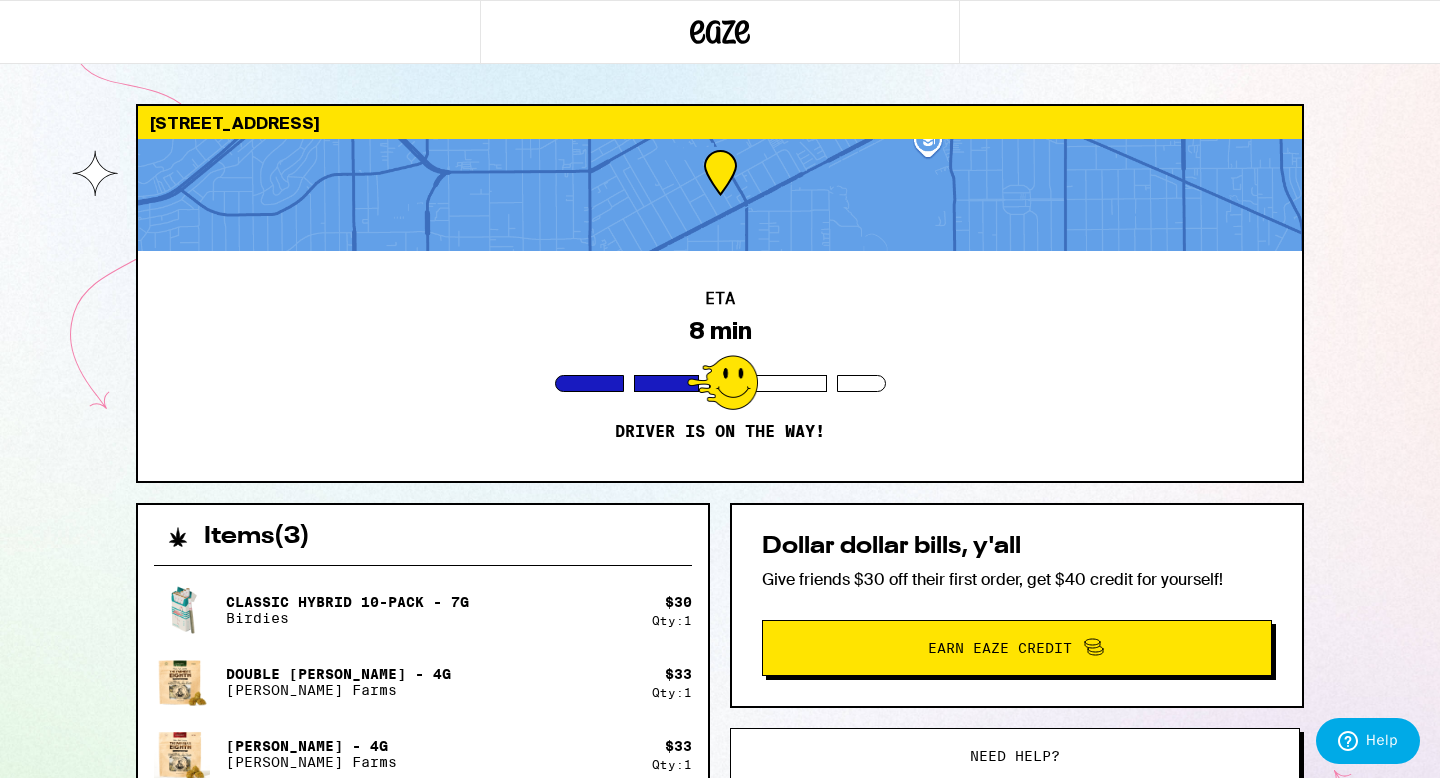 scroll, scrollTop: 0, scrollLeft: 0, axis: both 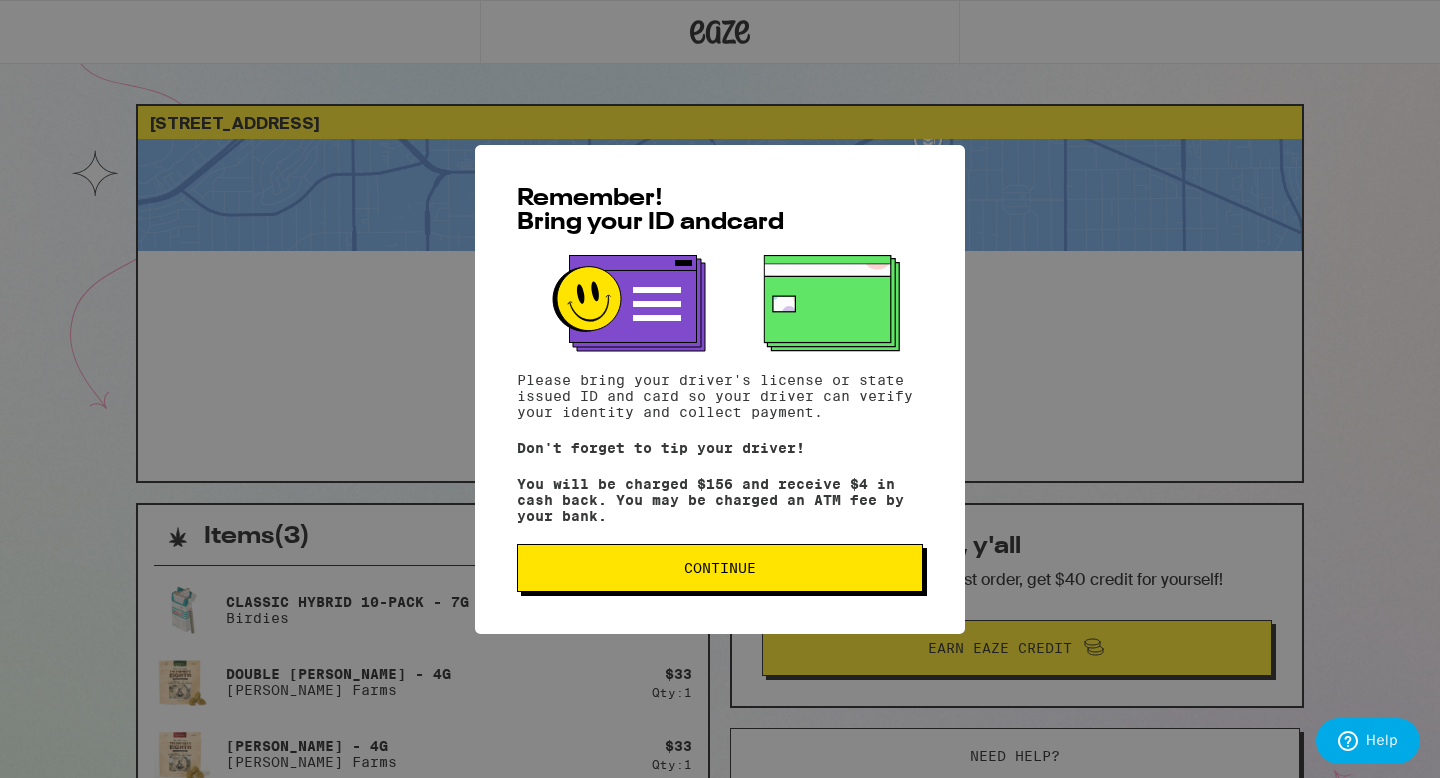 click on "Continue" at bounding box center (720, 568) 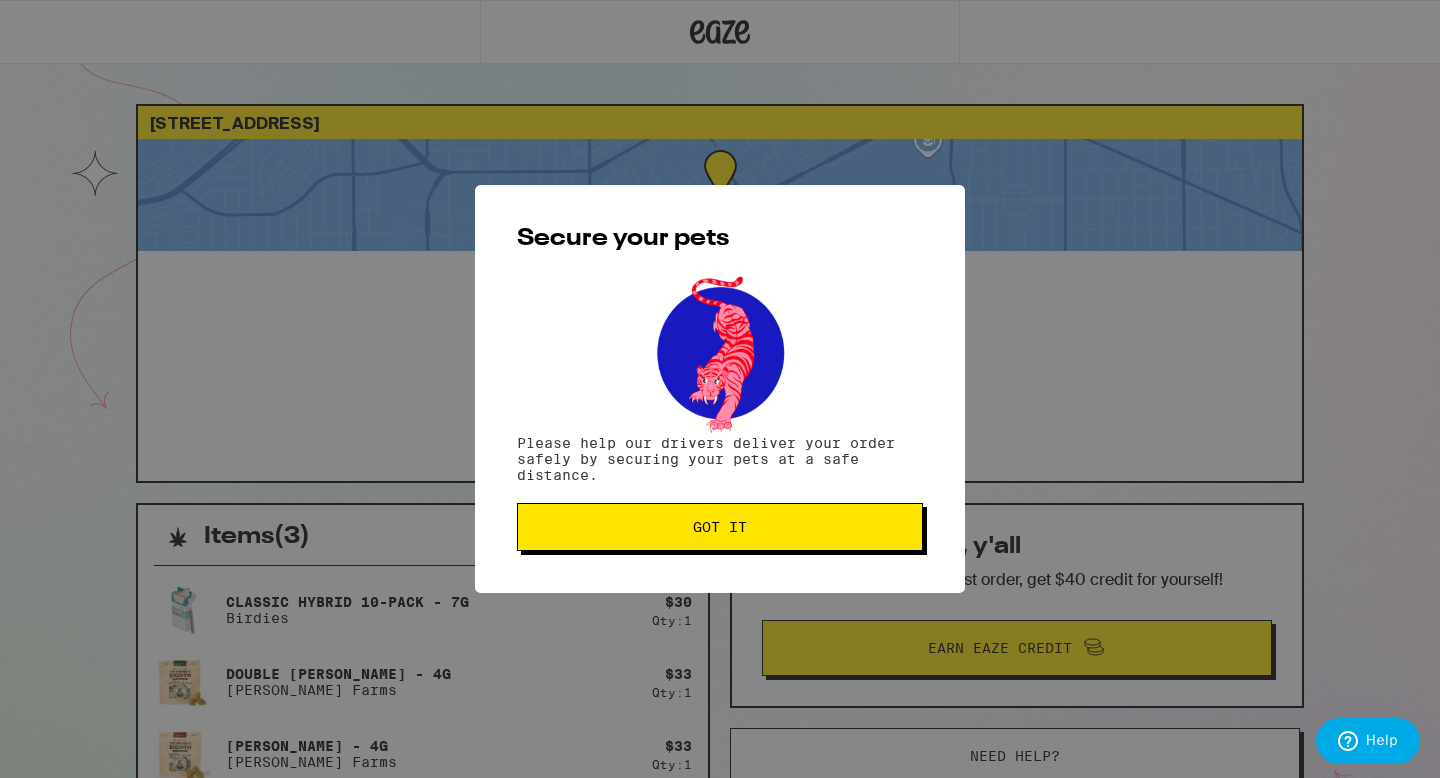 click on "Got it" at bounding box center (720, 527) 